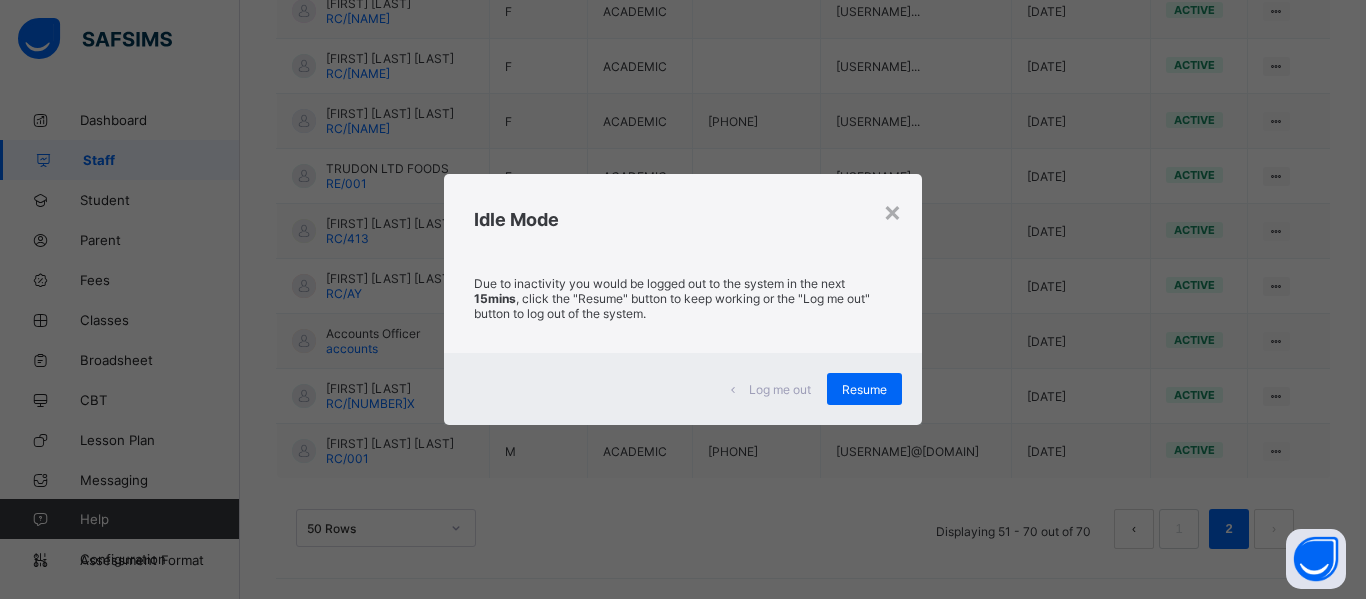 scroll, scrollTop: 1250, scrollLeft: 0, axis: vertical 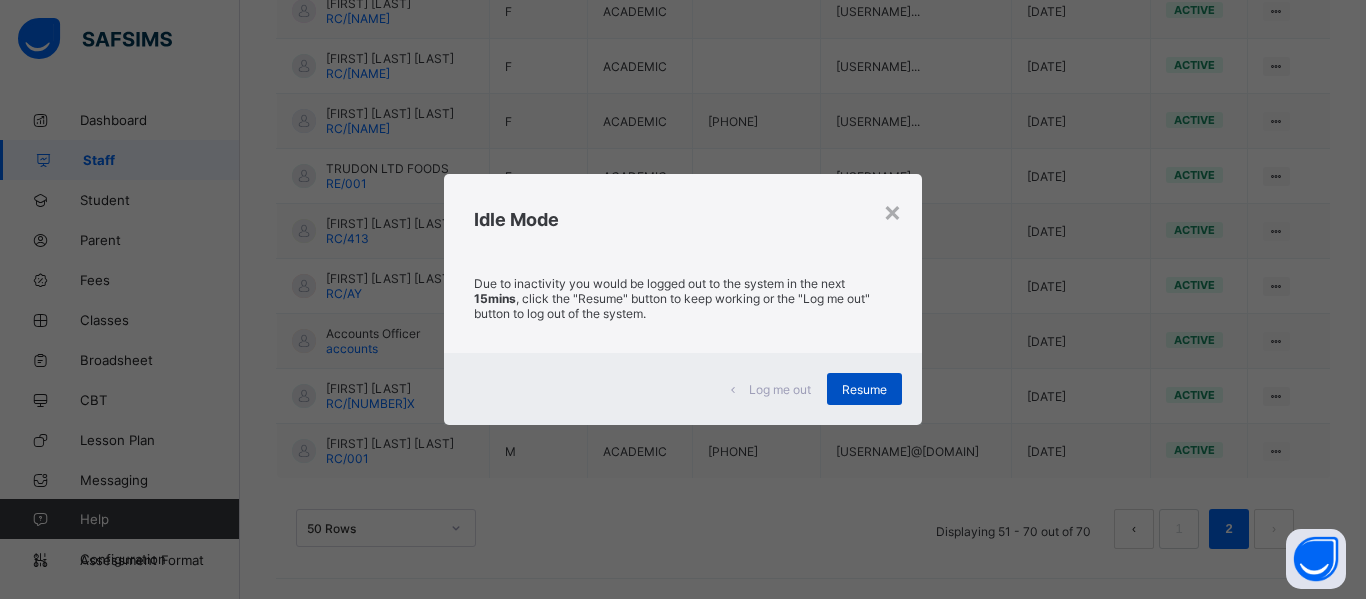 click on "Resume" at bounding box center [864, 389] 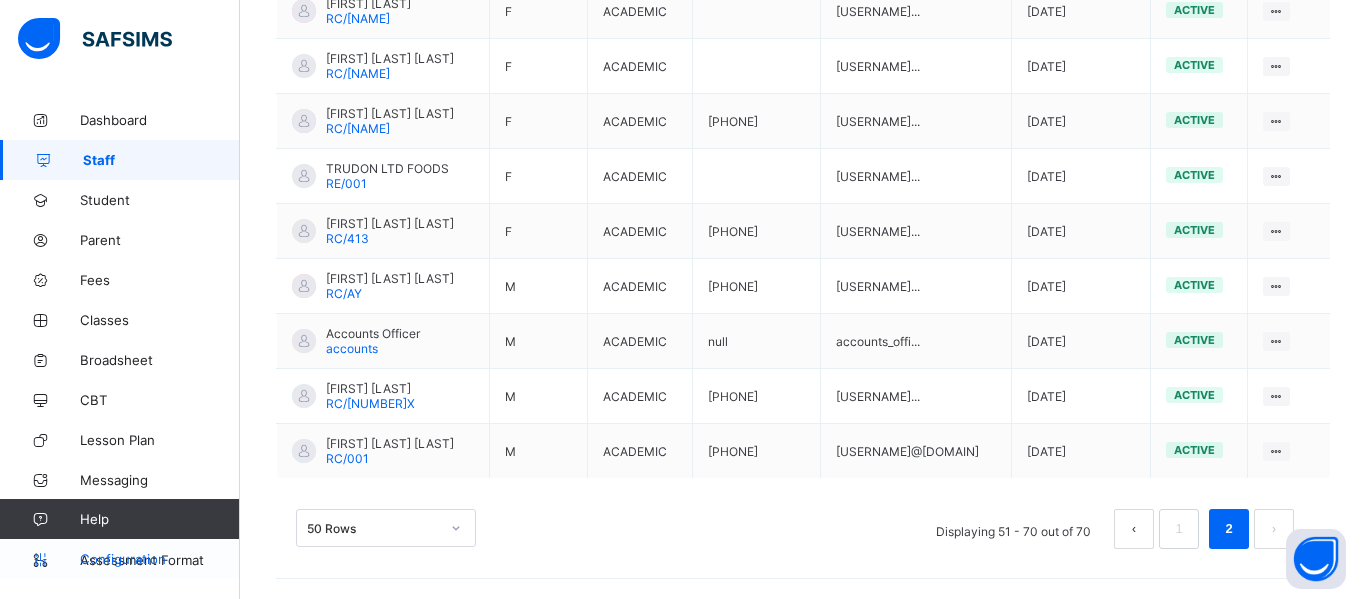 click on "Configuration" at bounding box center (159, 559) 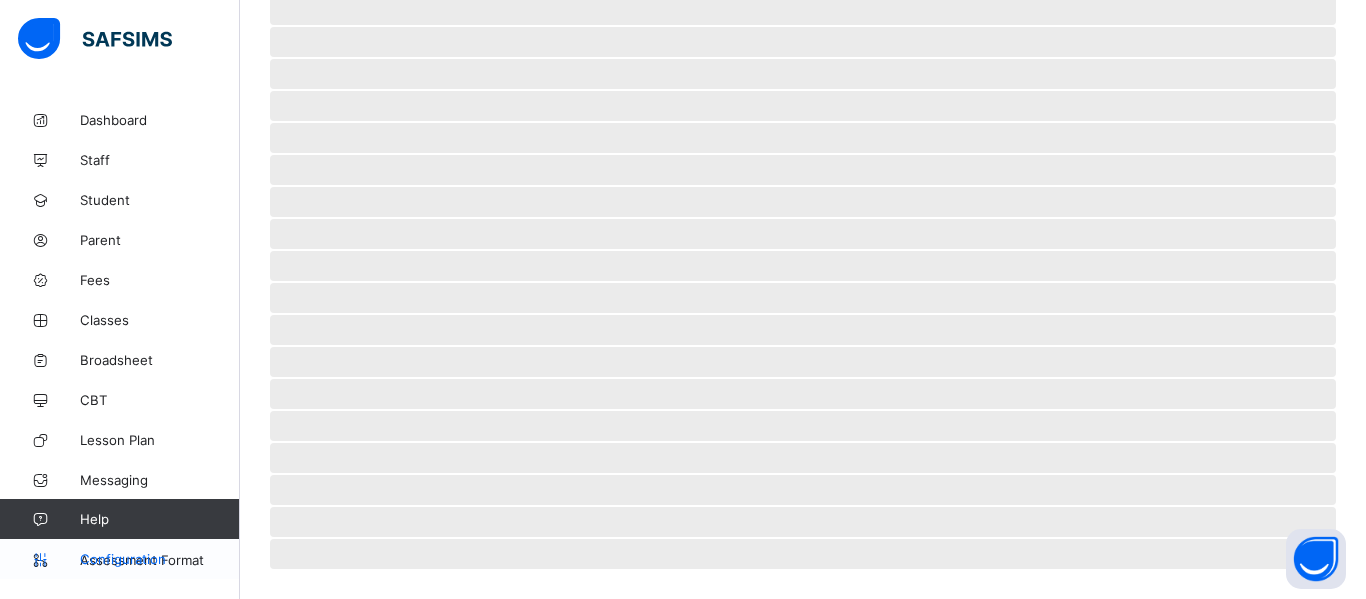 scroll, scrollTop: 184, scrollLeft: 0, axis: vertical 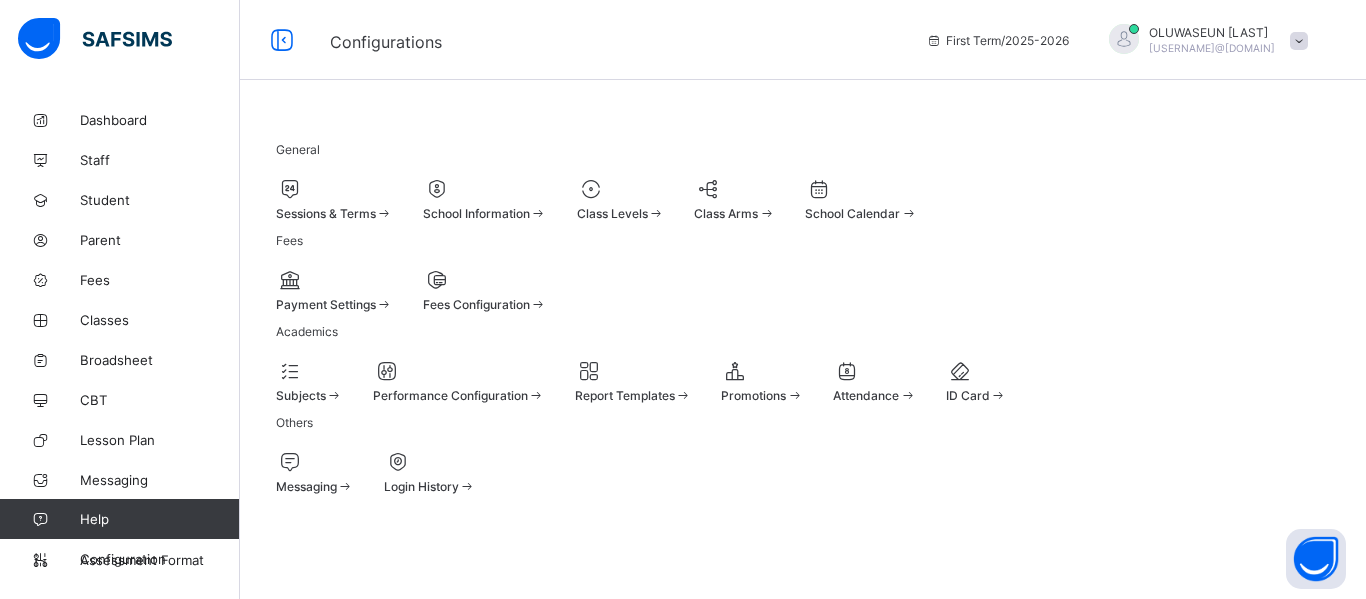 click on "Performance Configuration" at bounding box center [459, 395] 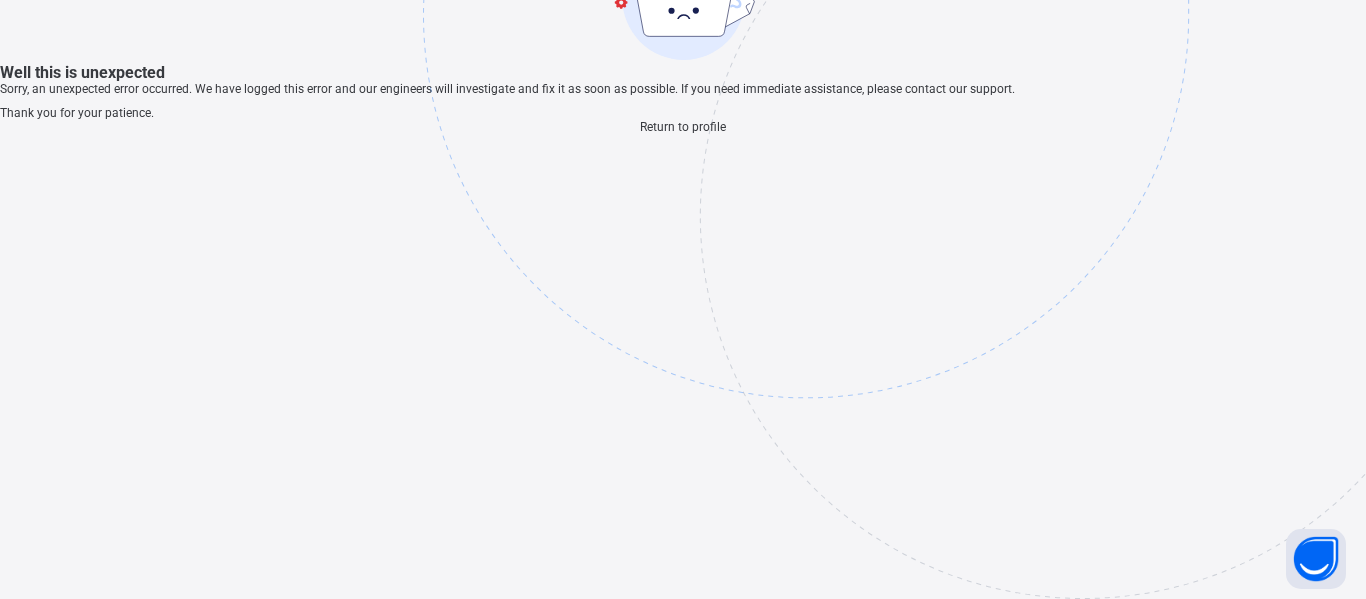 scroll, scrollTop: 60, scrollLeft: 0, axis: vertical 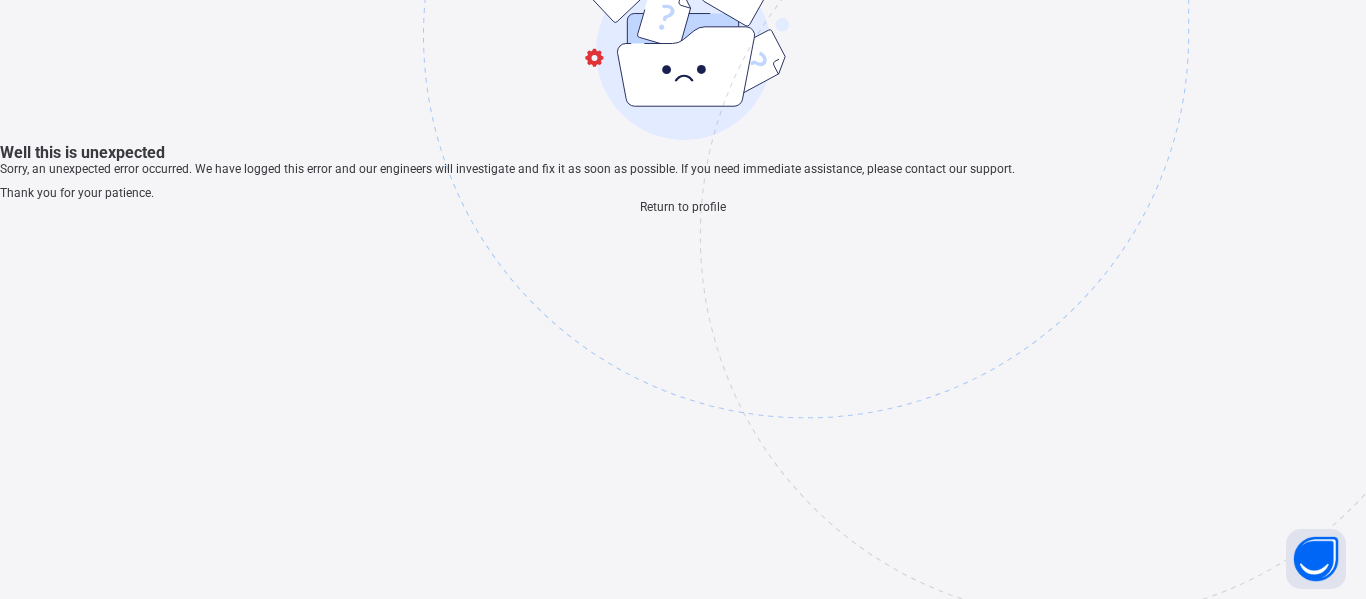 click on "Return to profile" at bounding box center [683, 207] 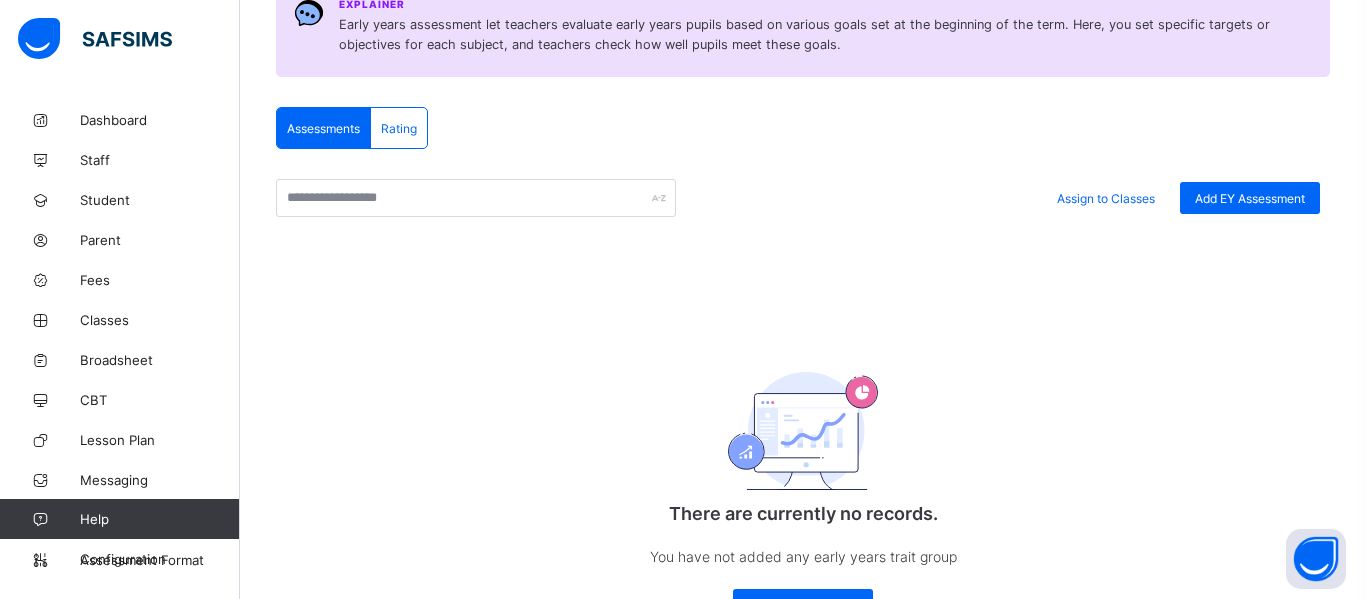 scroll, scrollTop: 299, scrollLeft: 0, axis: vertical 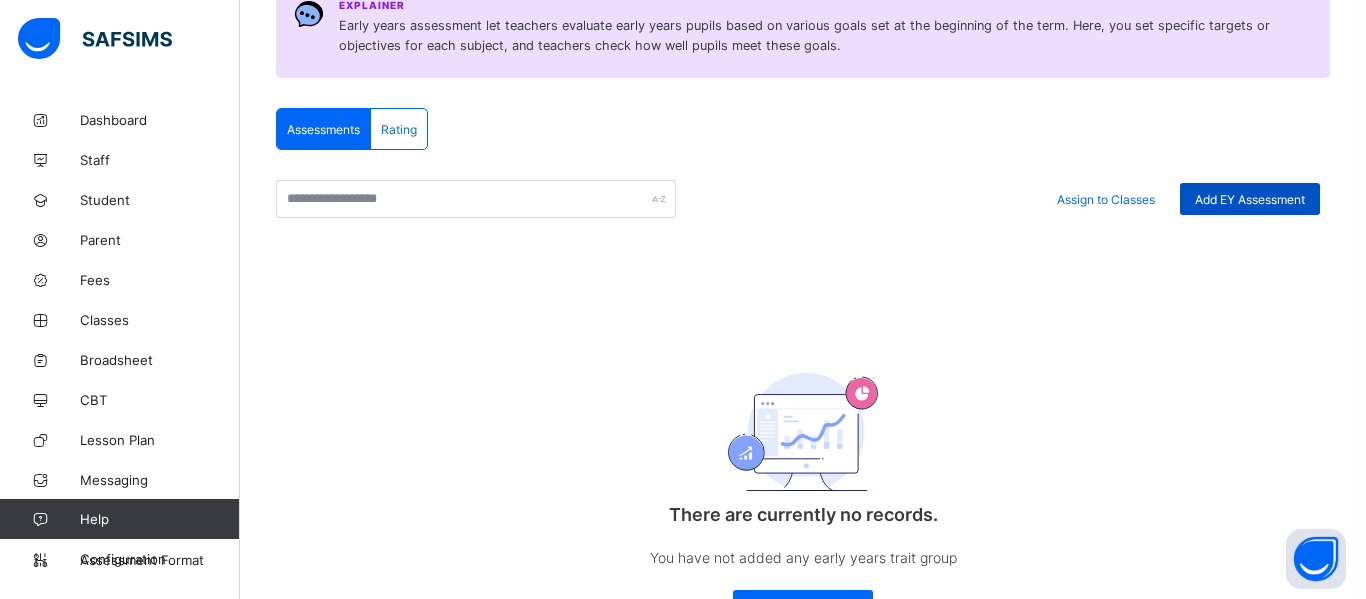 click on "Add EY Assessment" at bounding box center (1250, 199) 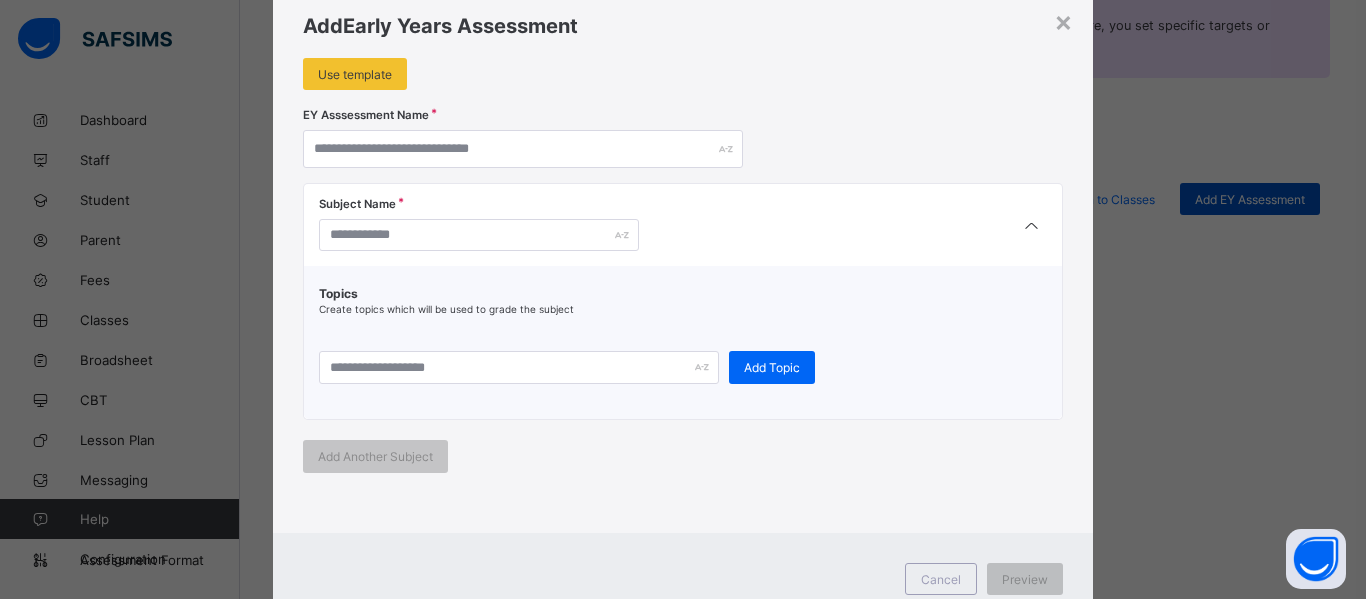 scroll, scrollTop: 56, scrollLeft: 0, axis: vertical 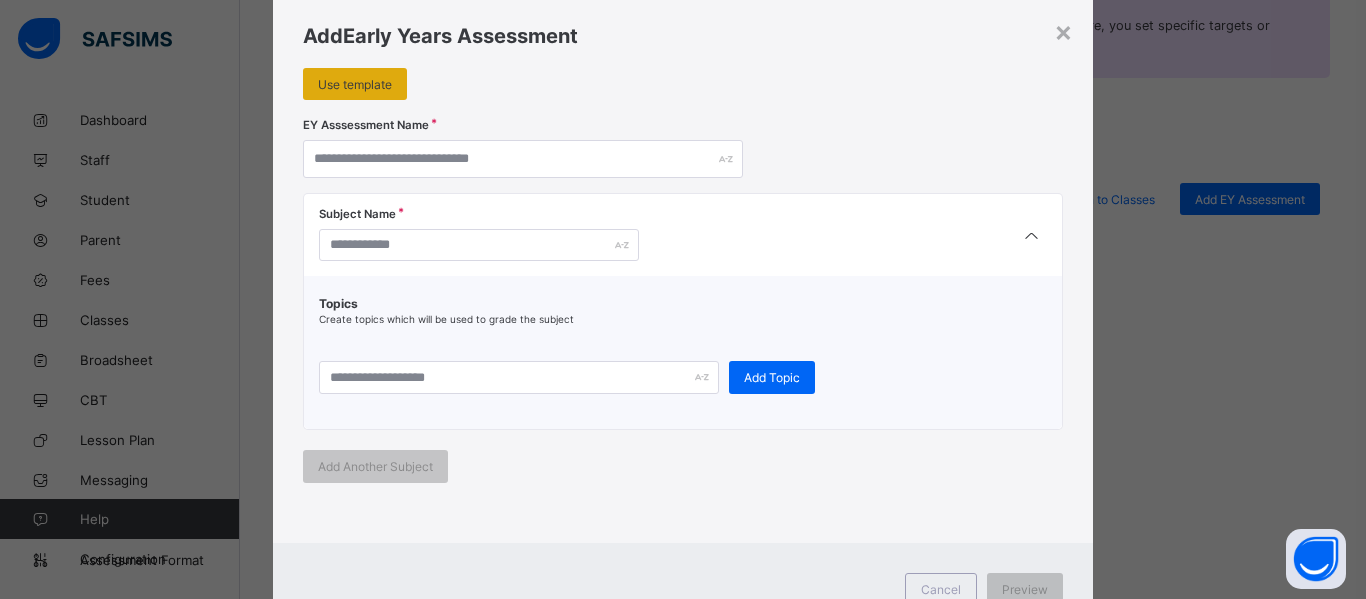 click on "Use template" at bounding box center (355, 84) 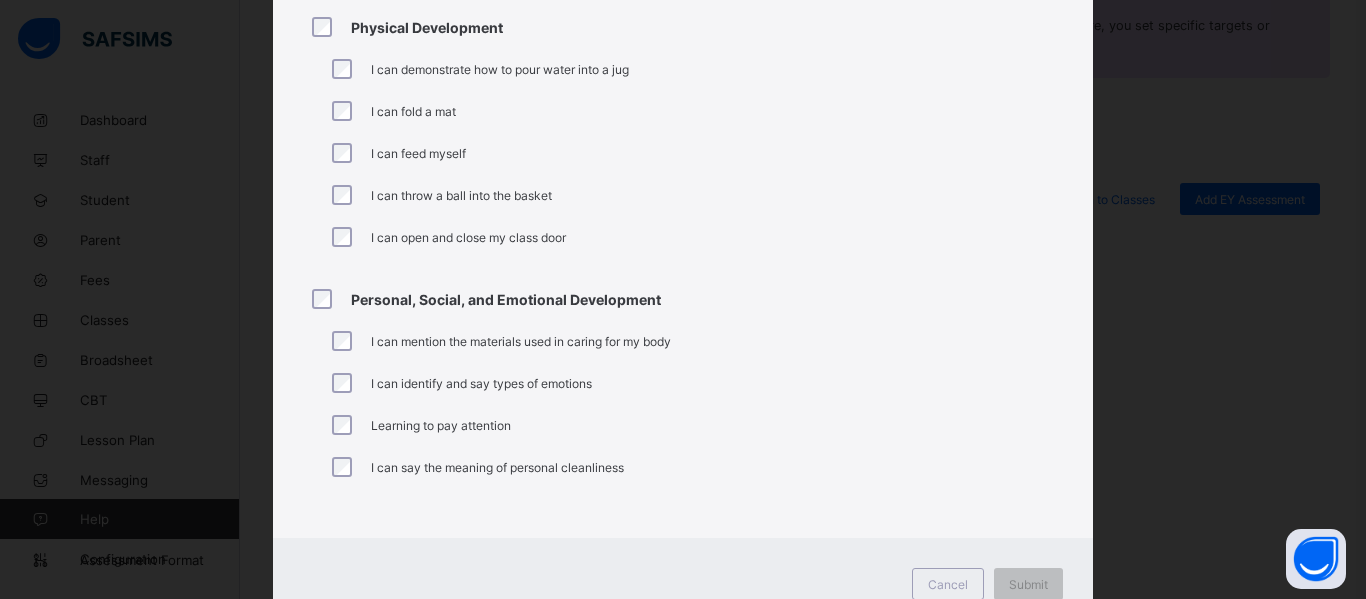 scroll, scrollTop: 1505, scrollLeft: 0, axis: vertical 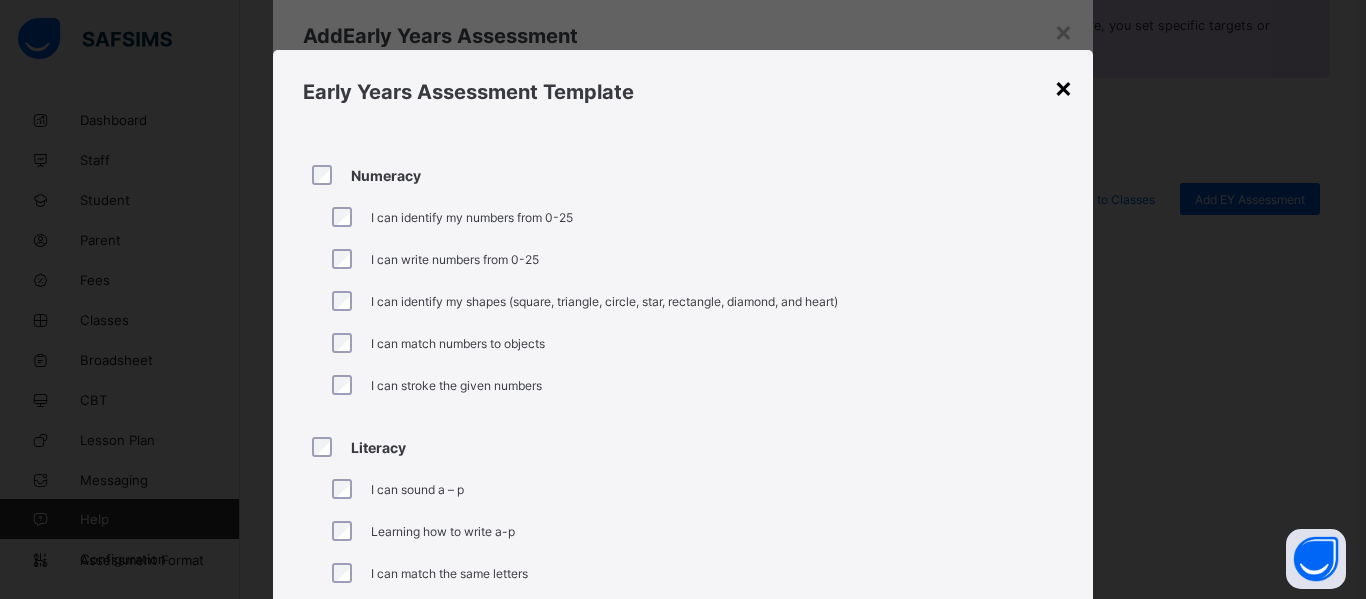 click on "×" at bounding box center [1063, 87] 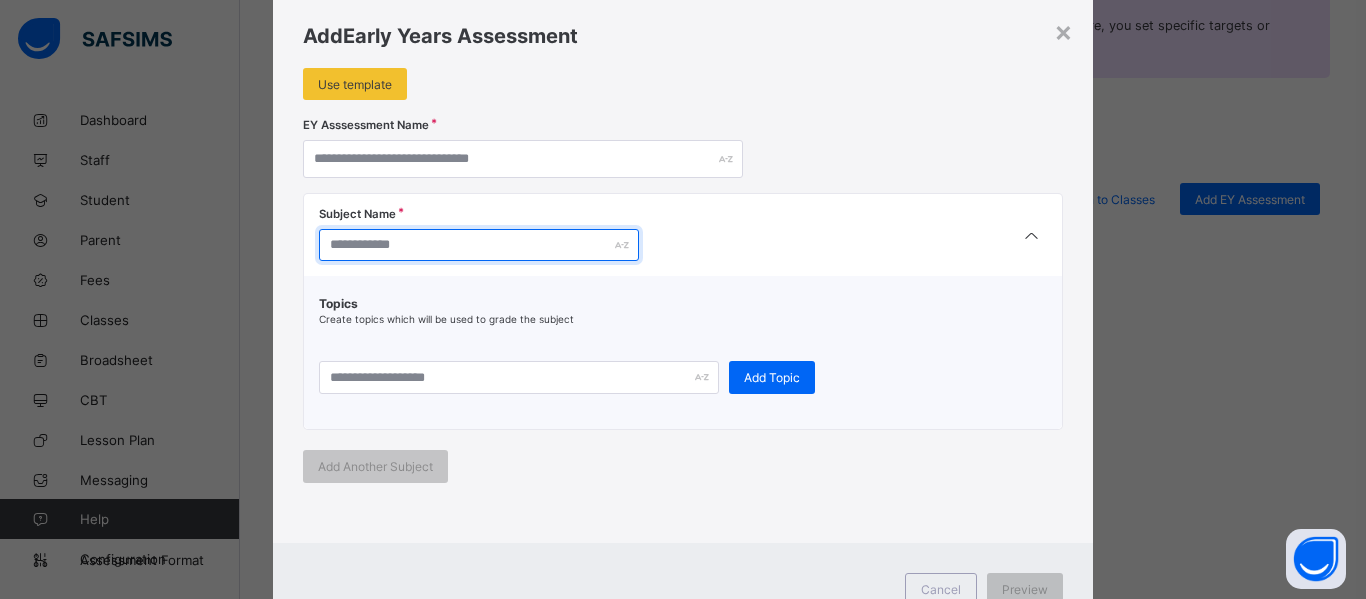 click at bounding box center [479, 245] 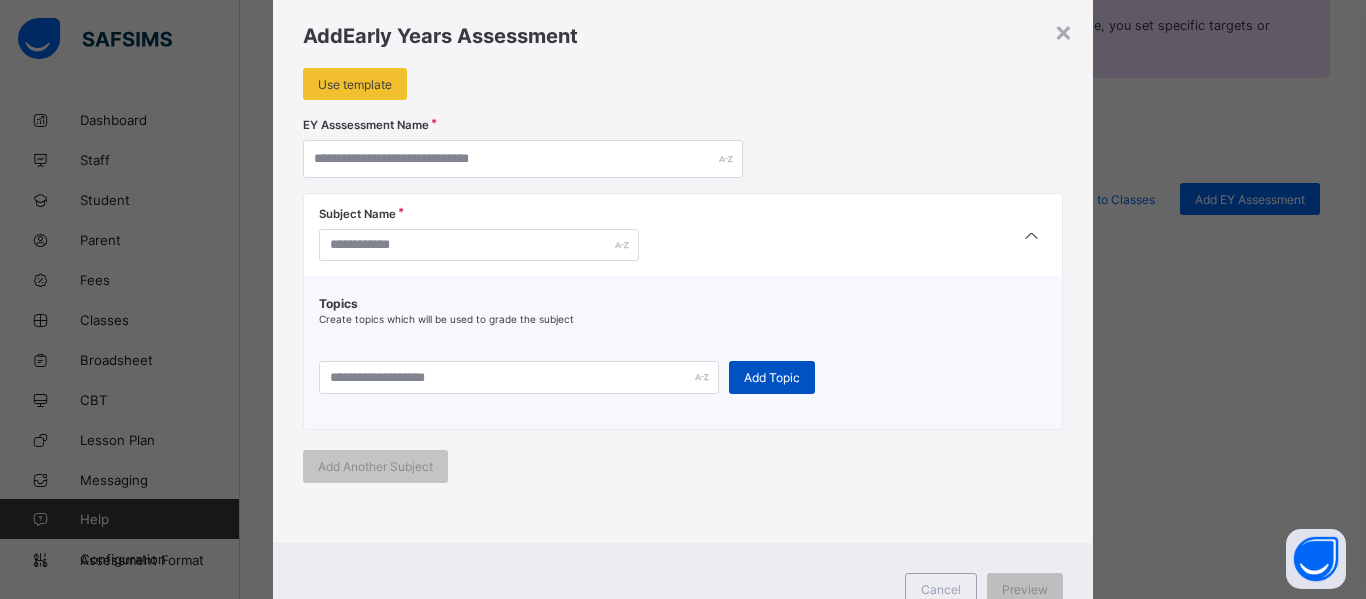 click on "Add Topic" at bounding box center [772, 377] 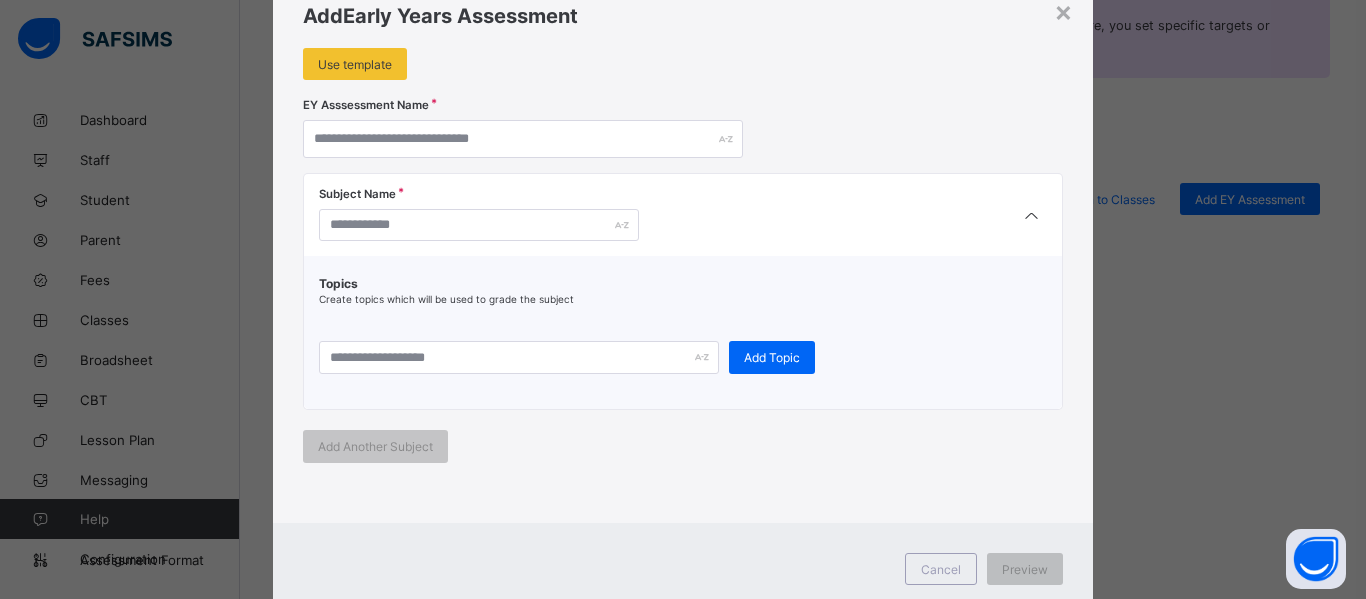 scroll, scrollTop: 0, scrollLeft: 0, axis: both 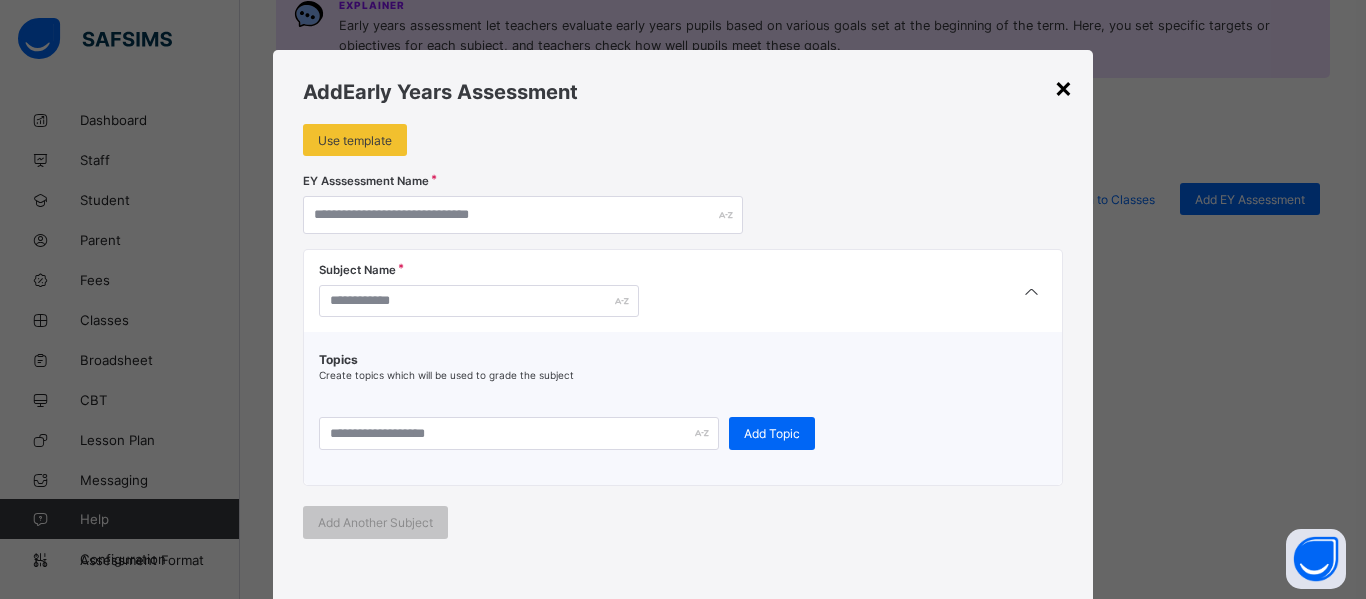 click on "×" at bounding box center [1063, 87] 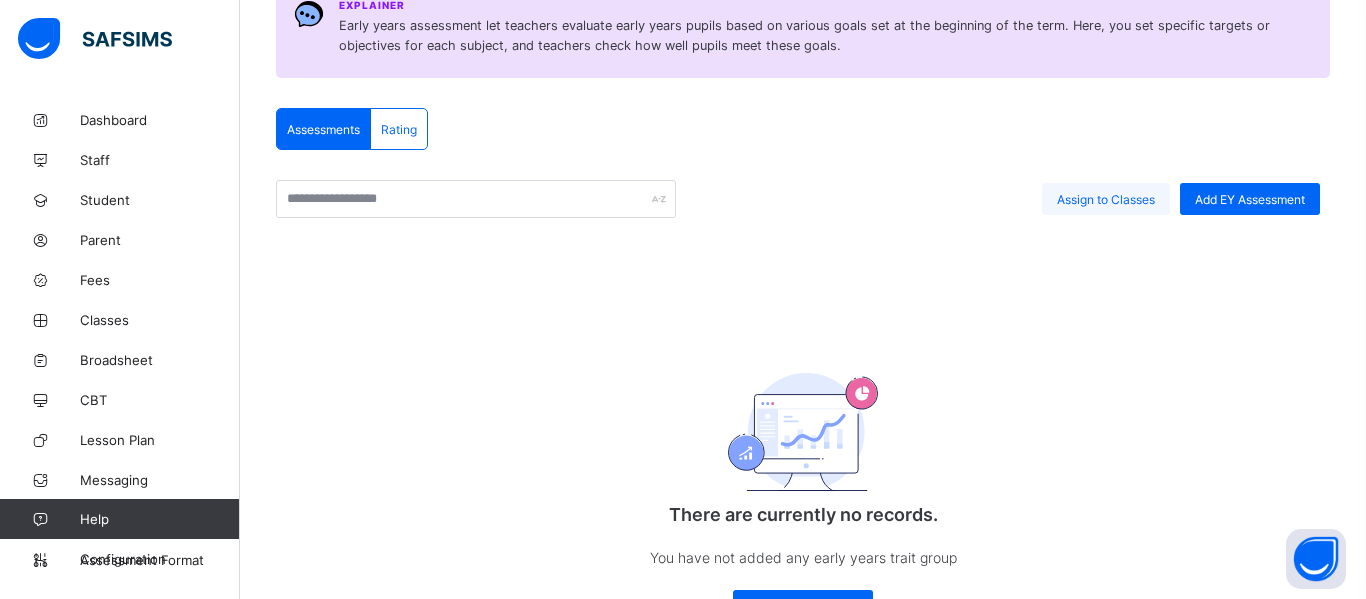 click on "Assign to Classes" at bounding box center [1106, 199] 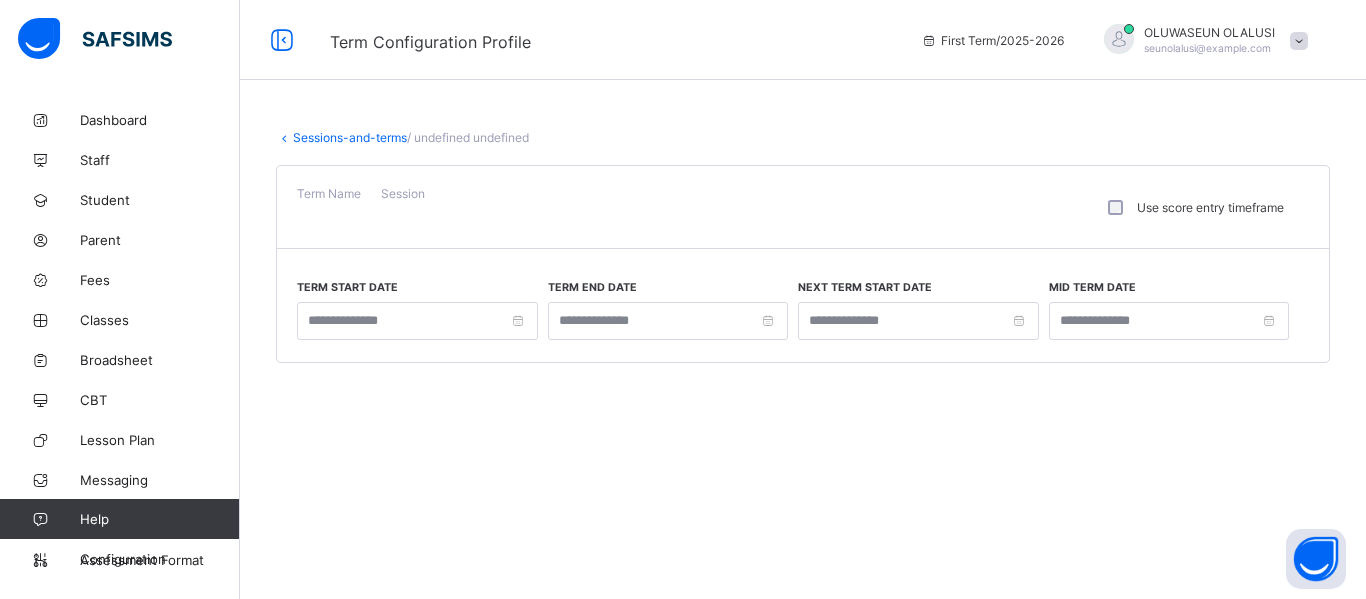 scroll, scrollTop: 0, scrollLeft: 0, axis: both 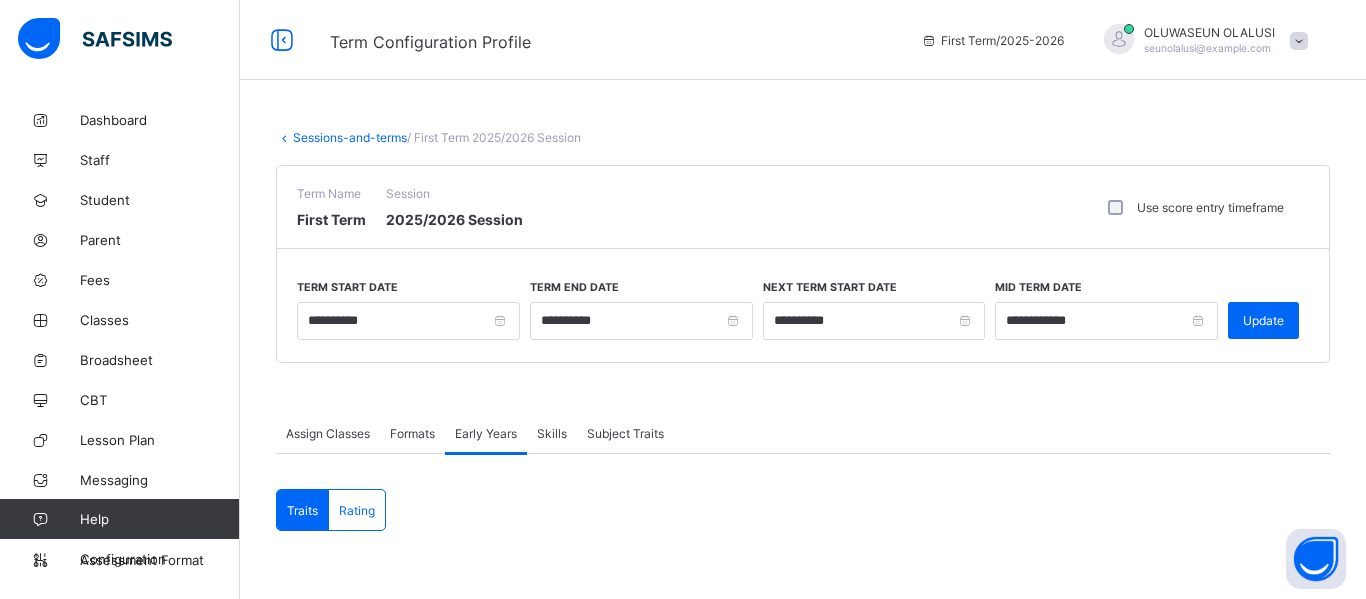 type on "**********" 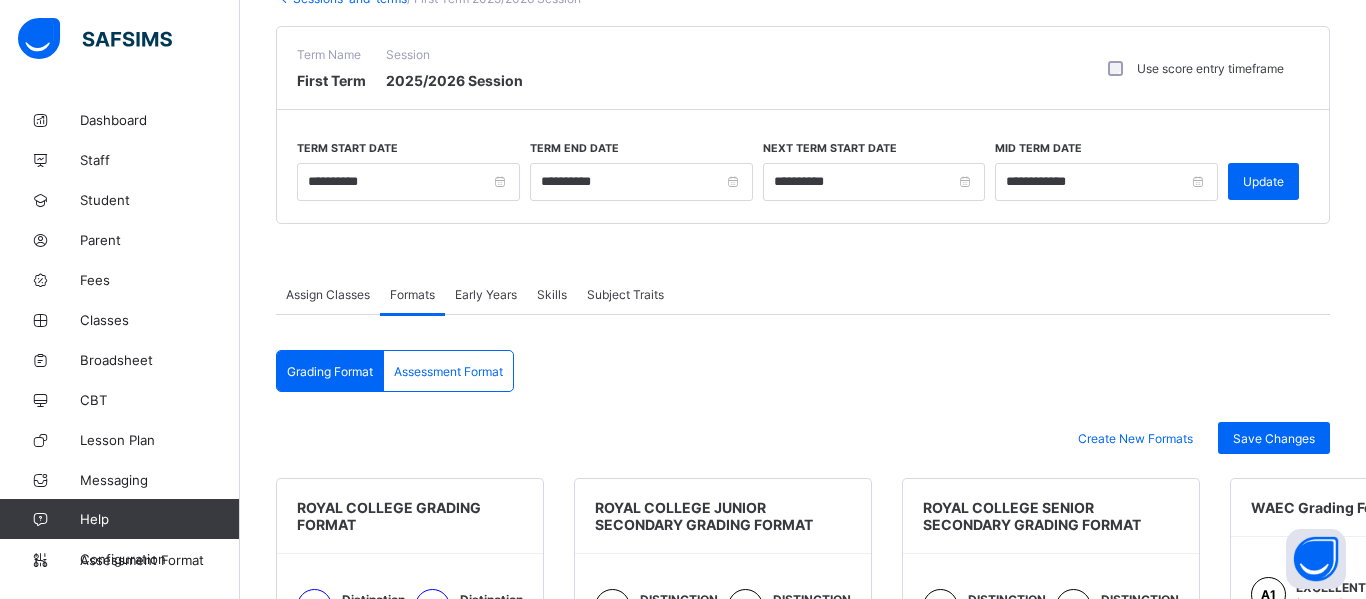 scroll, scrollTop: 138, scrollLeft: 0, axis: vertical 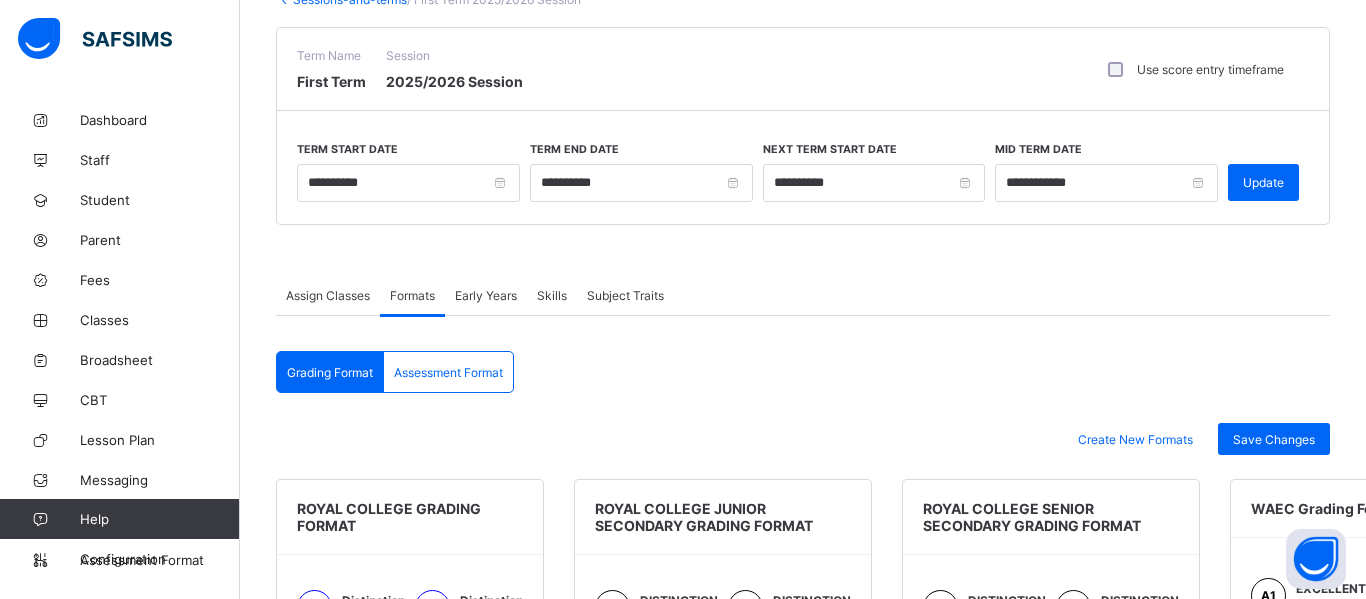 click on "Grading Format Assessment Format Grading Format Assessment Format Create New Formats Save Changes ROYAL COLLEGE GRADING FORMAT A Distinction   (90 - 100)   B Distinction    (70 - 90)   C Credit   (60 - 70)   D Pass   (55 - 60)   E Pass   (50 - 55)   F Fail   (0 - 50)   Assign Levels YEAR 7 YEAR 10 YEAR 8 YEAR 9 YEAR 11 YEAR 12 ROYAL COLLEGE JUNIOR SECONDARY GRADING FORMAT A1 DISTINCTION    (90 - 100)   B2 DISTINCTION    (80 - 90)   B3 DISTINCTION    (70 - 80)   C4 CREDIT   (60 - 70)   C5 CREDIT   (55 - 60)   C6 CREDIT   (50 - 55)   D7 PASS   (45 - 50)   E8 PASS   (40 - 45)   F FAIL   (0 - 40)   Assign Levels Select levels to assign to format ROYAL COLLEGE SENIOR SECONDARY GRADING FORMAT A1 DISTINCTION   (90 - 100)   B2 DISTINCTION   (80 - 90)   B3 DISTINCTION   (70 - 80)   C4 CREDIT   (60 - 70)   C5 CREDIT   (55 - 60)   C6 CREDIT   (50 - 55)   D7 PASS   (45 - 50)   E8 PASS   (40 - 45)   F FAIL   (0 - 40)   Assign Levels Select levels to assign to format WAEC Grading Format A1 EXCELLENT   (75 - 100)   B2" at bounding box center [803, 705] 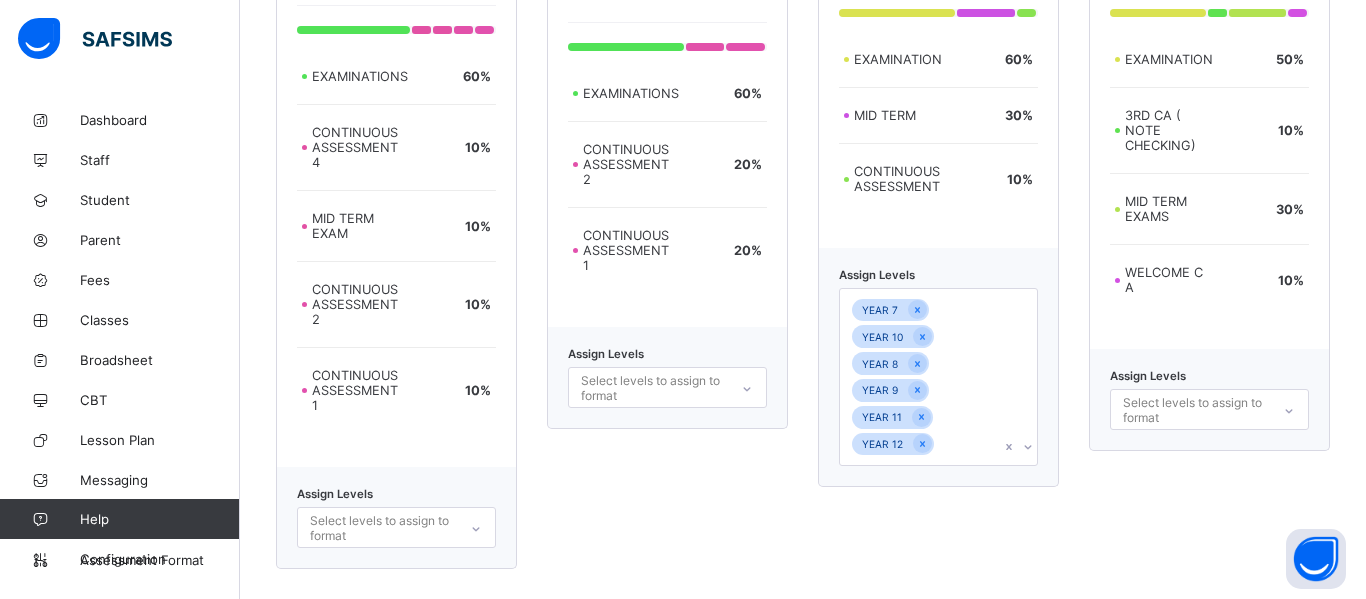 scroll, scrollTop: 706, scrollLeft: 0, axis: vertical 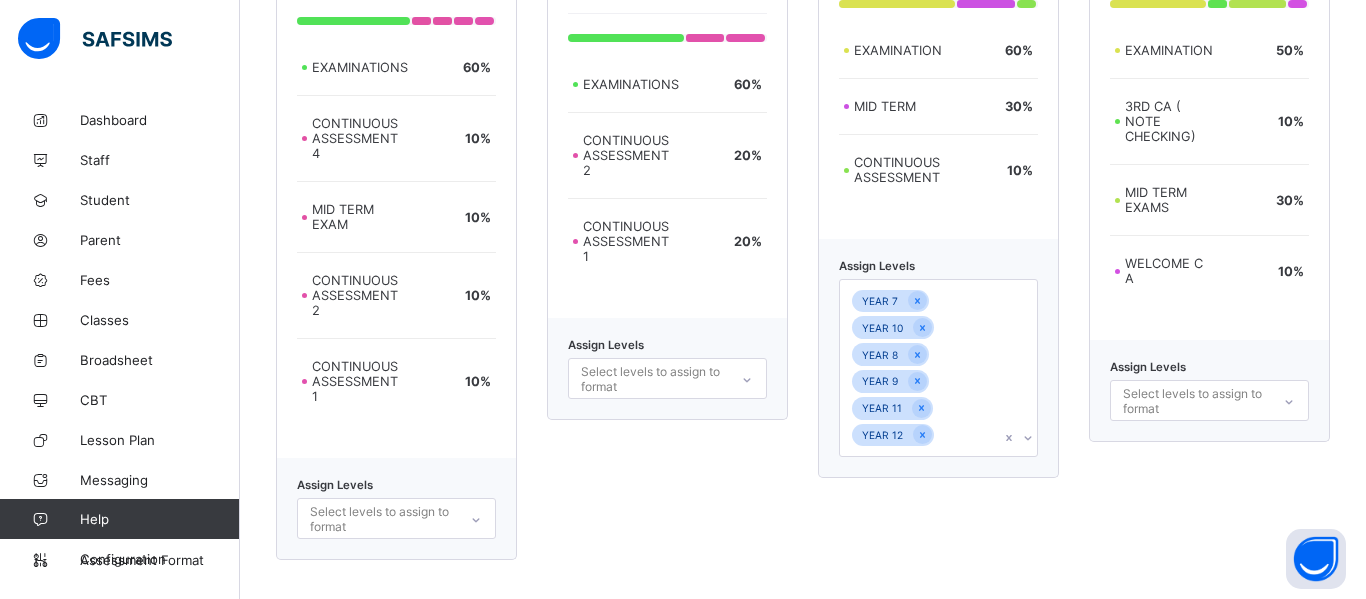 click 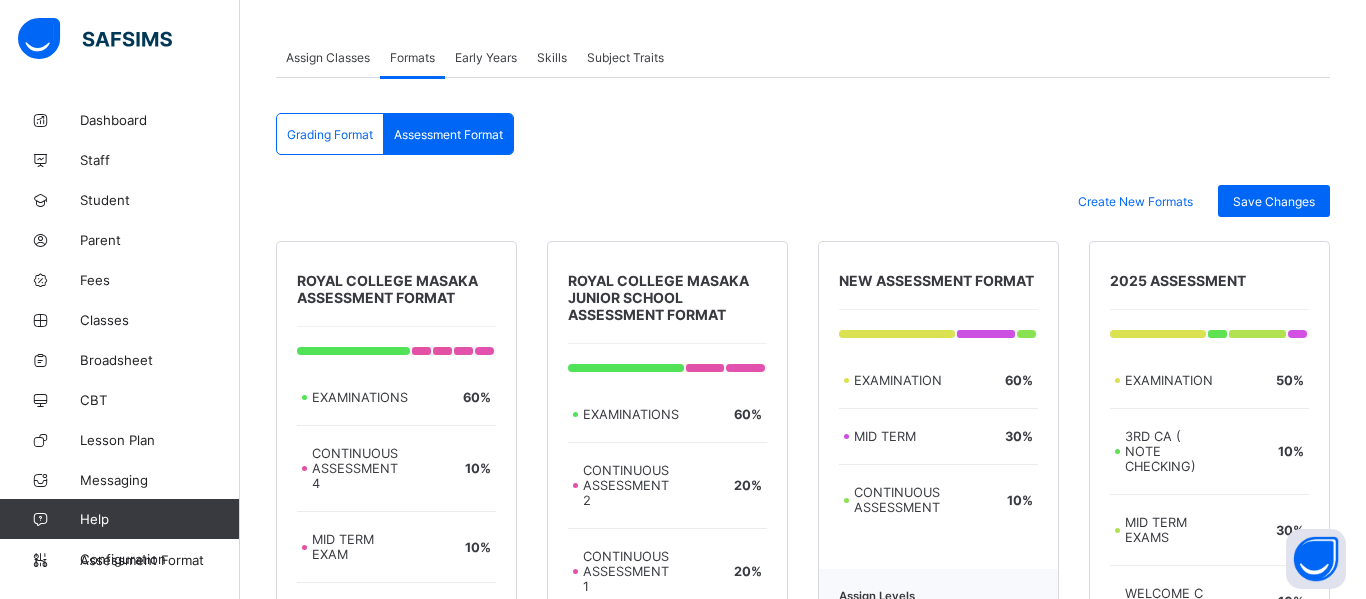 scroll, scrollTop: 378, scrollLeft: 0, axis: vertical 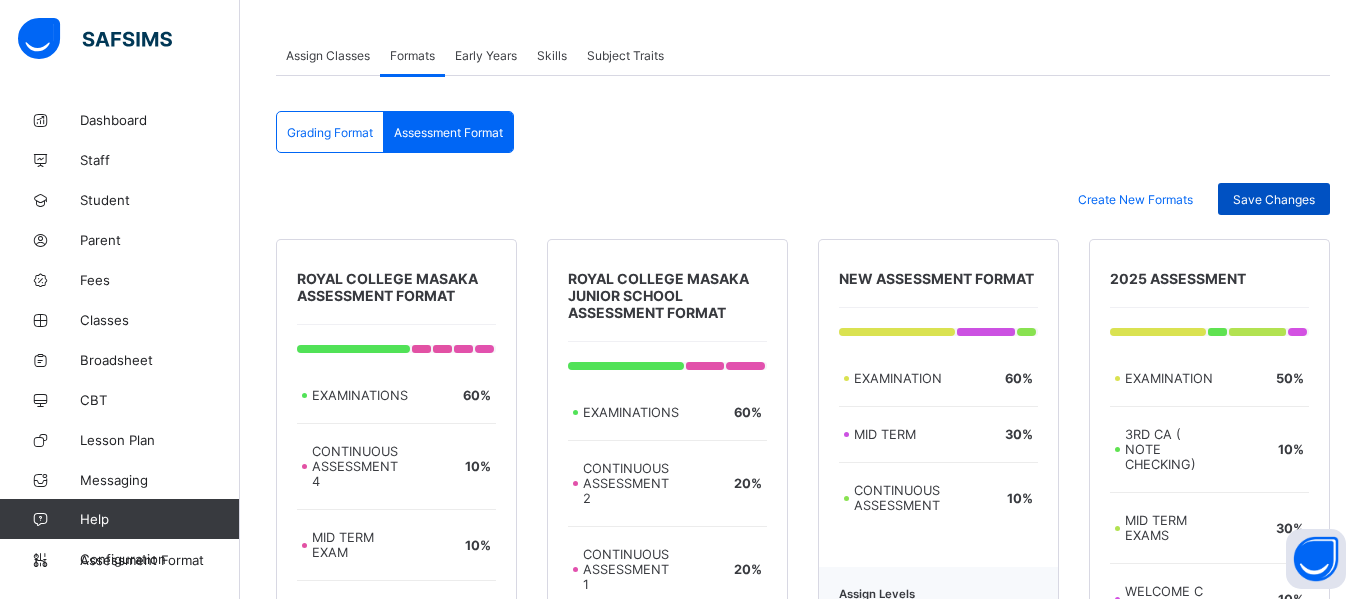 click on "Save Changes" at bounding box center [1274, 199] 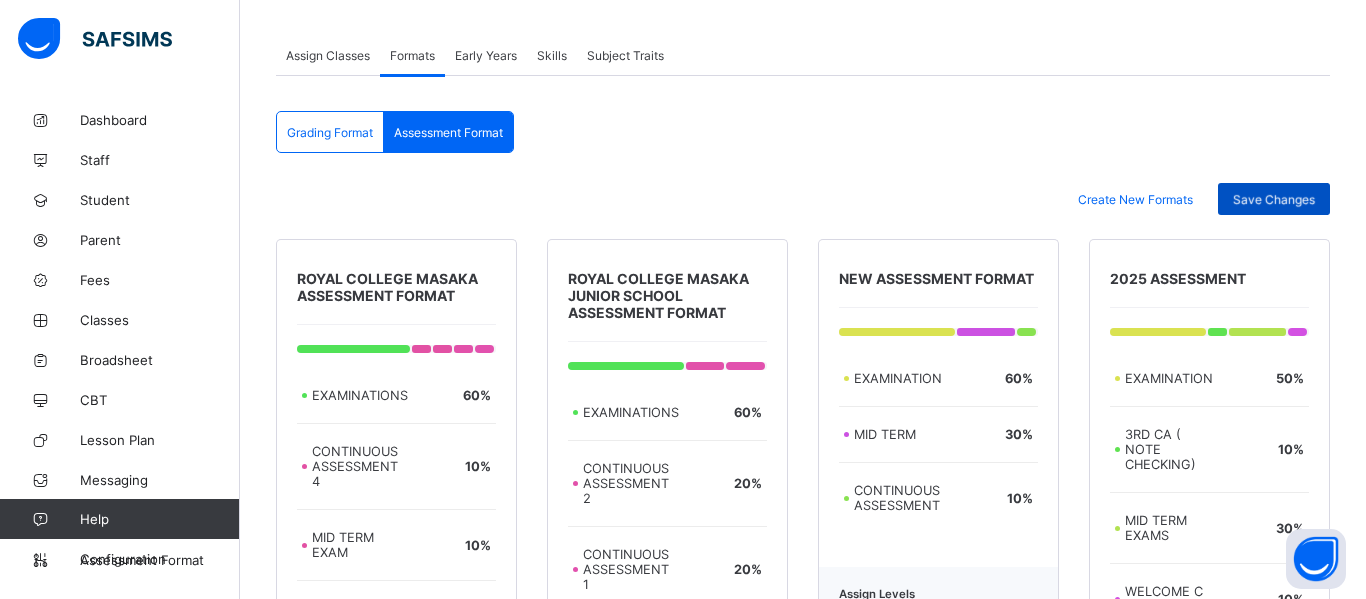 click on "Save Changes" at bounding box center [1274, 199] 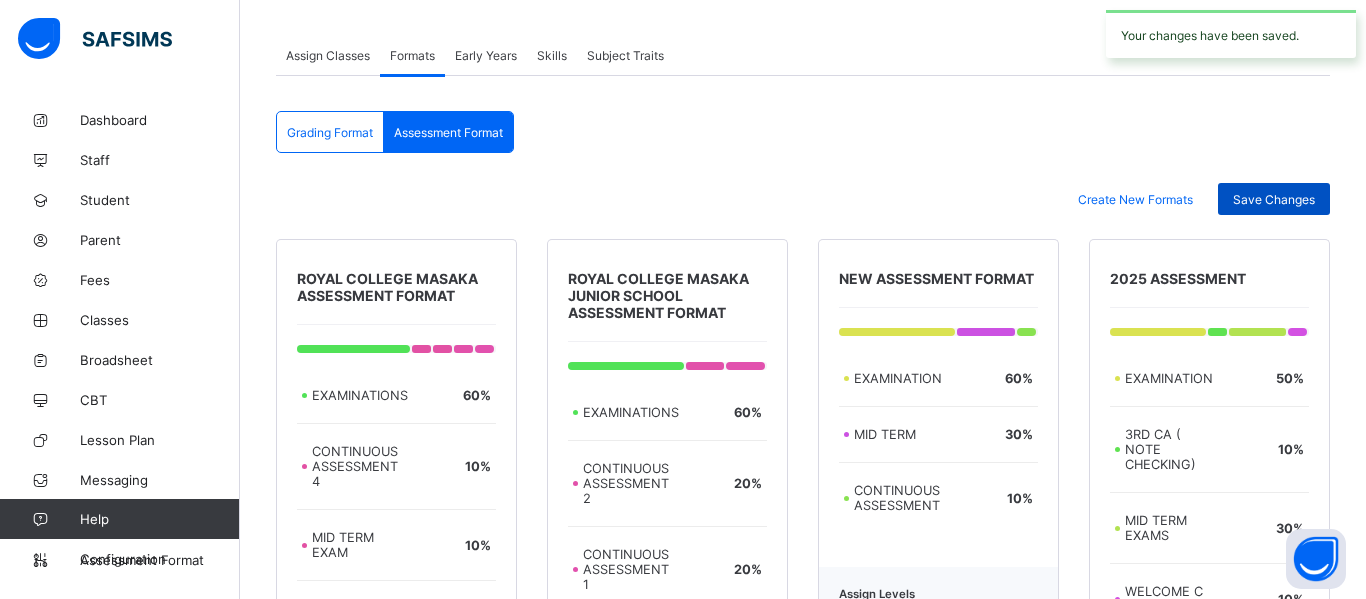 click on "Save Changes" at bounding box center [1274, 199] 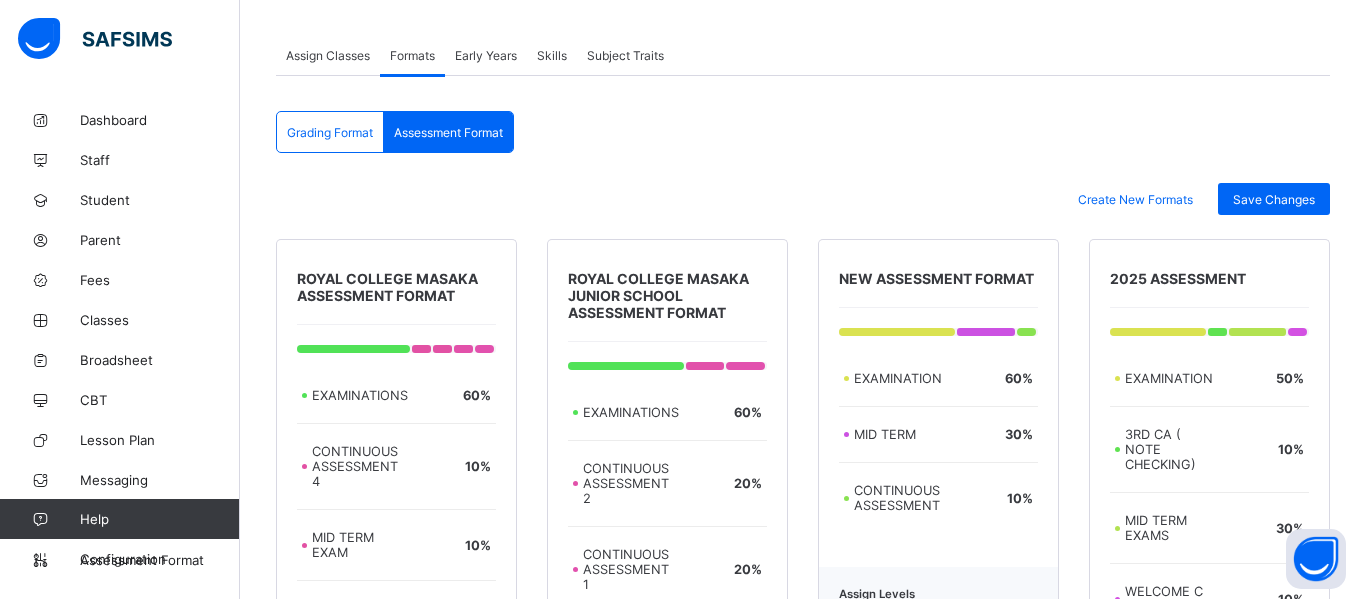 click on "Assign Classes" at bounding box center (328, 55) 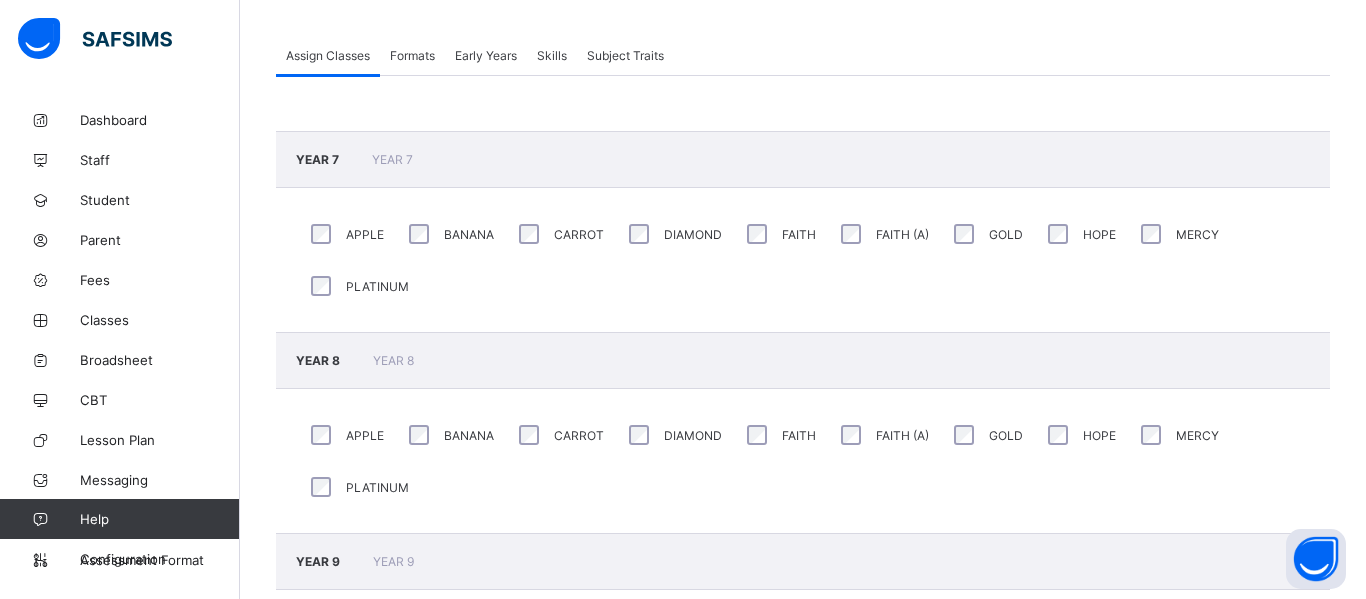 click on "Formats" at bounding box center [412, 55] 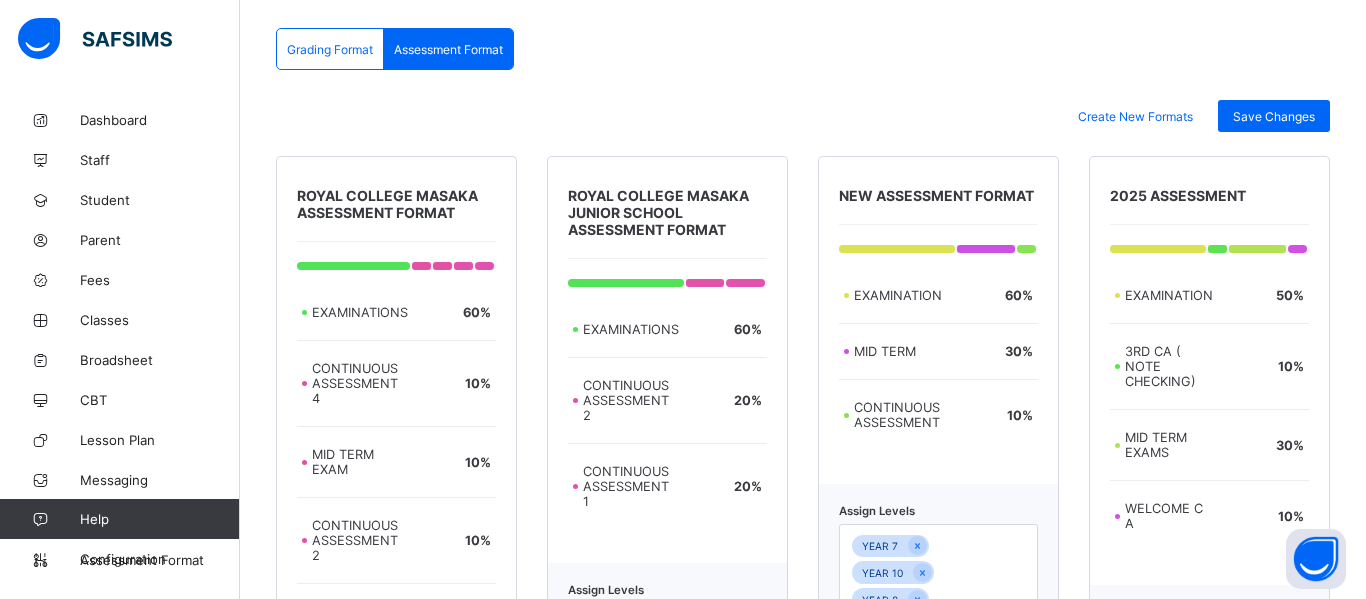 scroll, scrollTop: 706, scrollLeft: 0, axis: vertical 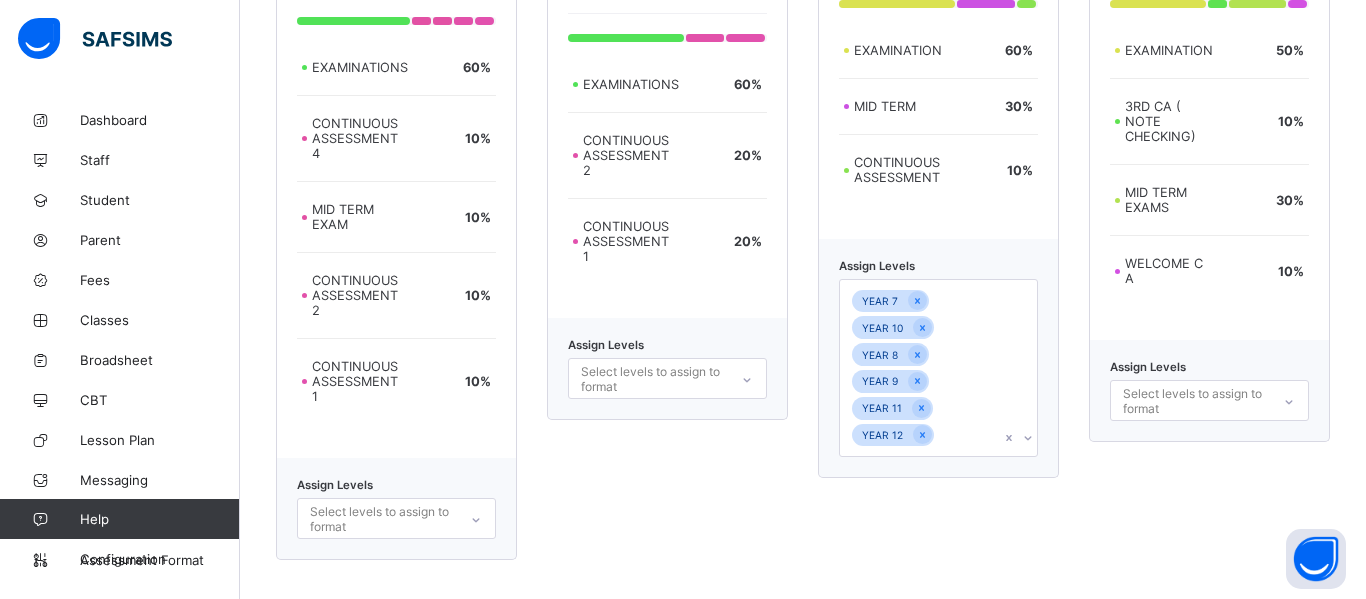 click on "Select levels to assign to format" at bounding box center [1195, 401] 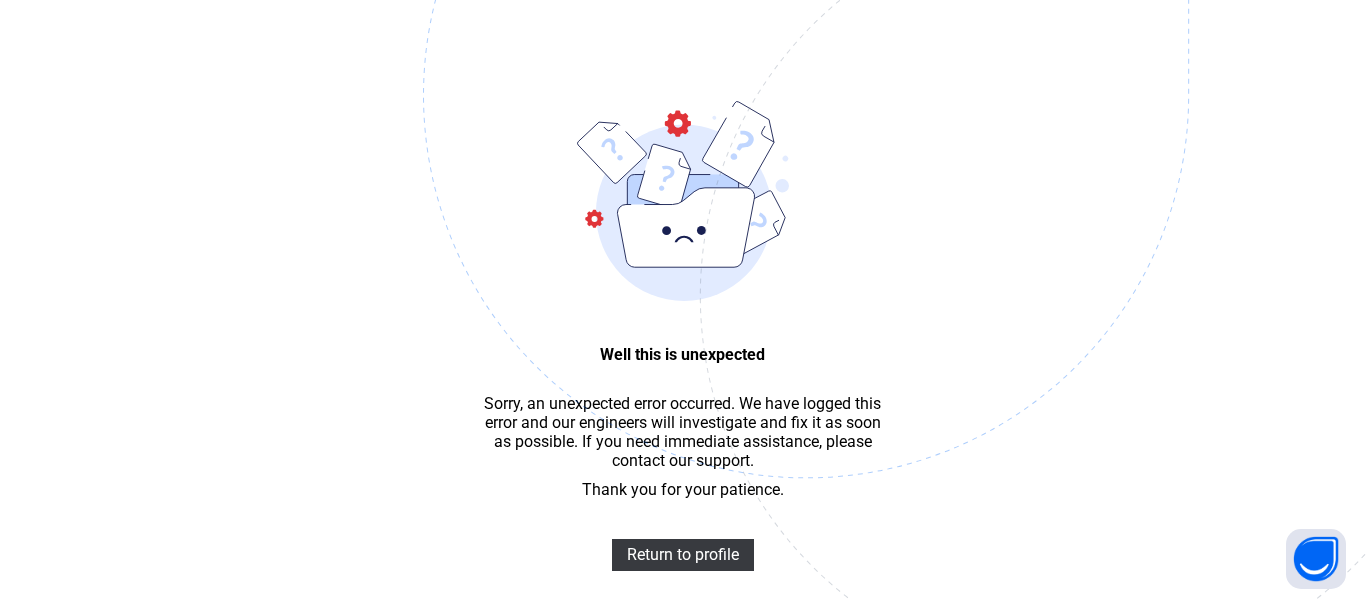 scroll, scrollTop: 60, scrollLeft: 0, axis: vertical 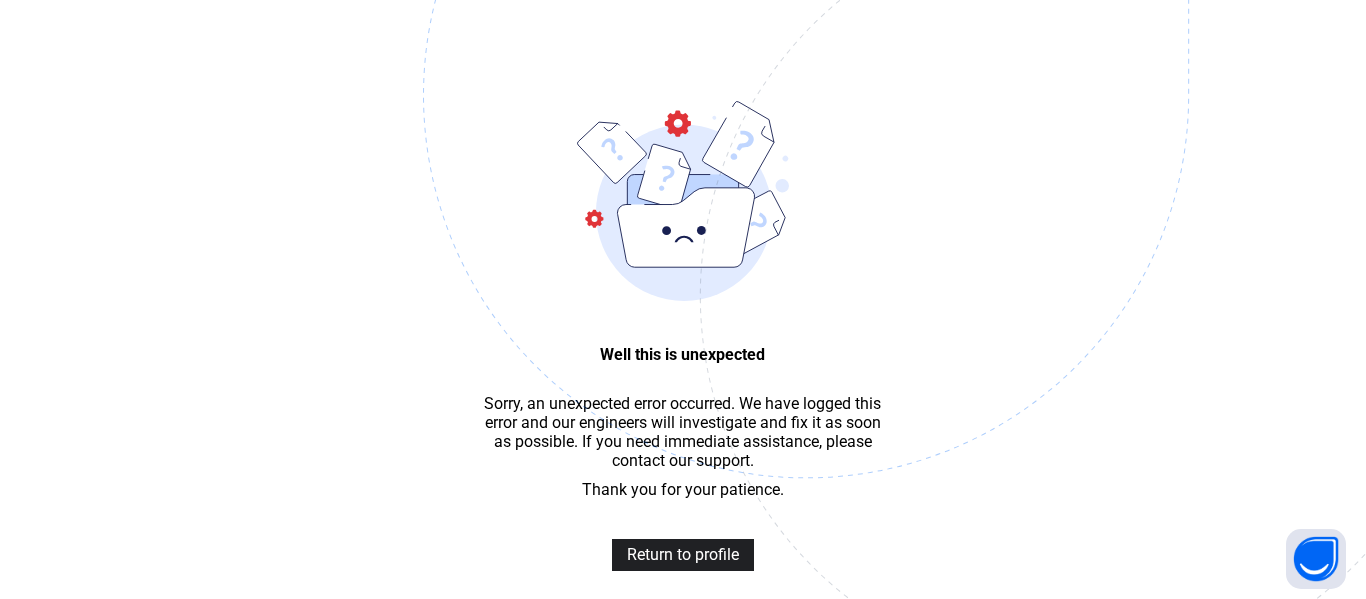 click on "Return to profile" at bounding box center [683, 554] 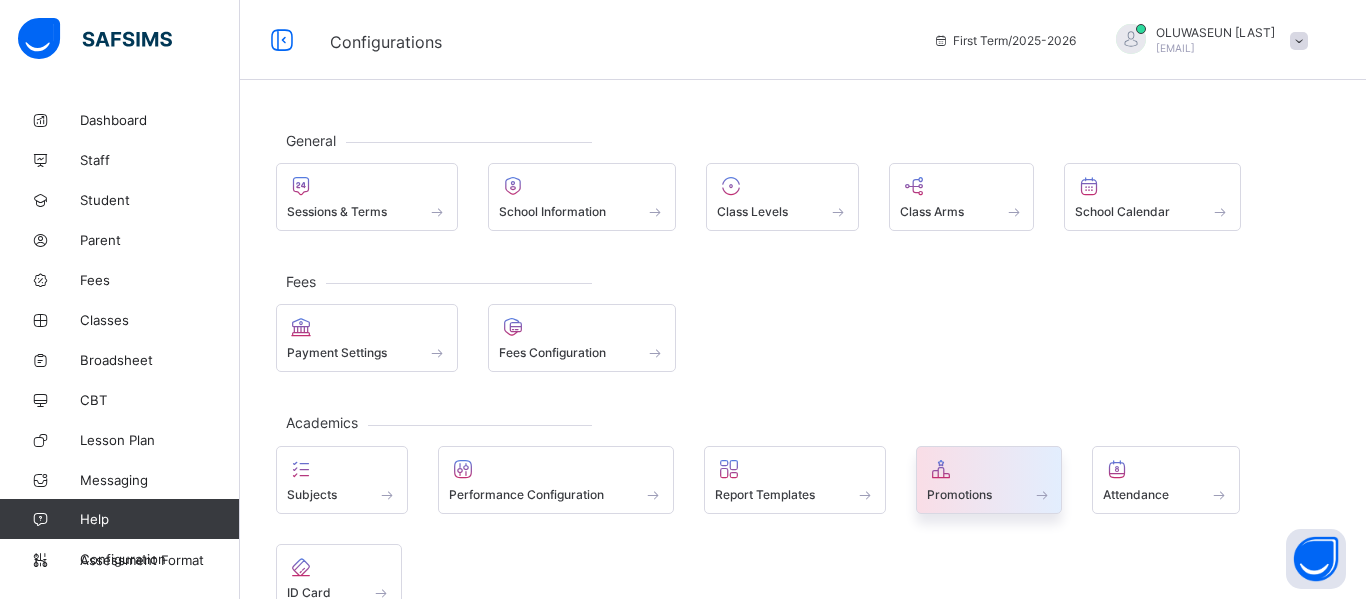 scroll, scrollTop: 0, scrollLeft: 0, axis: both 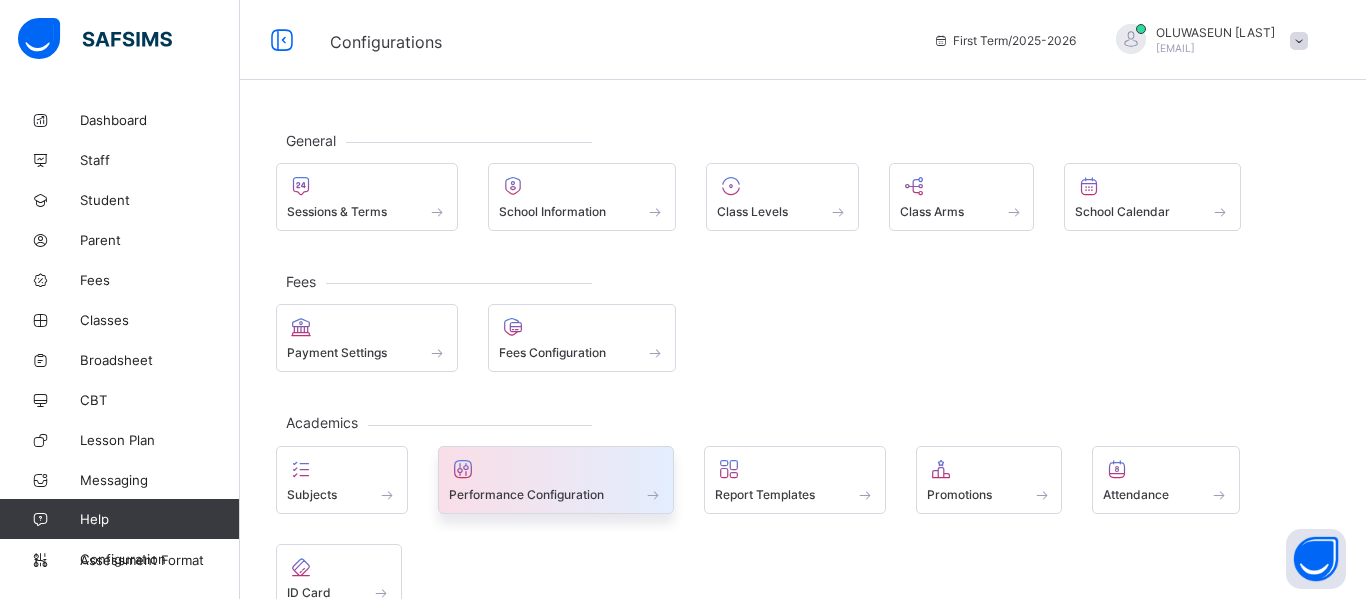 click at bounding box center (556, 469) 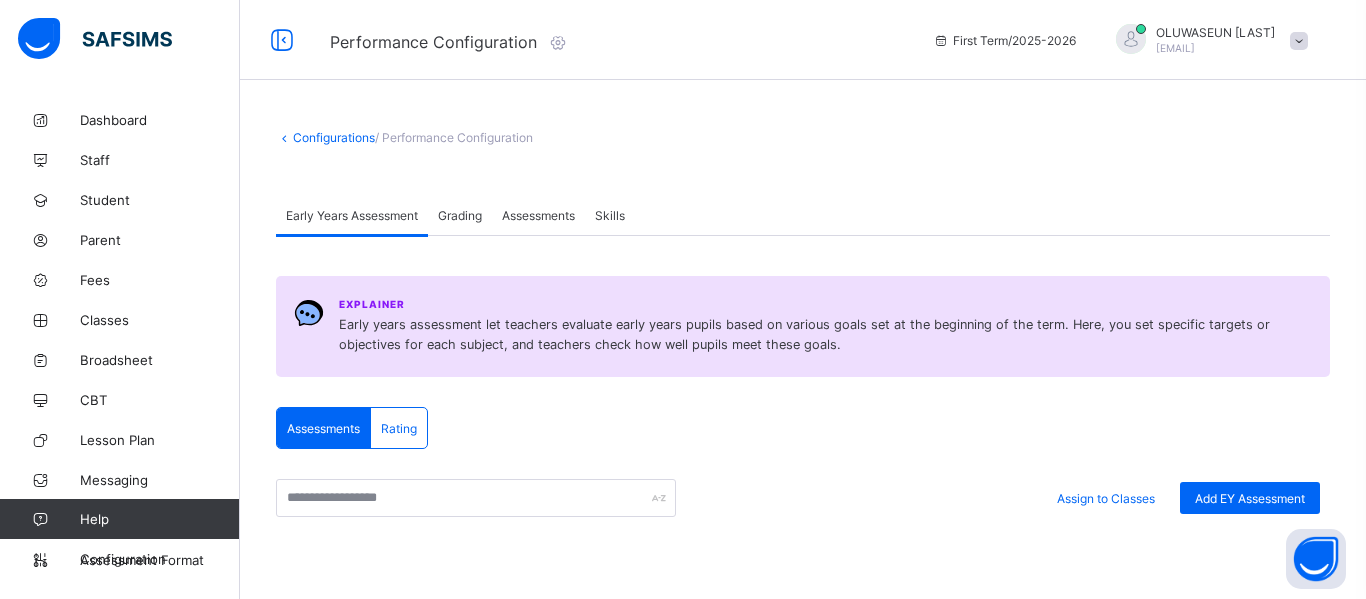 click on "Grading" at bounding box center [460, 215] 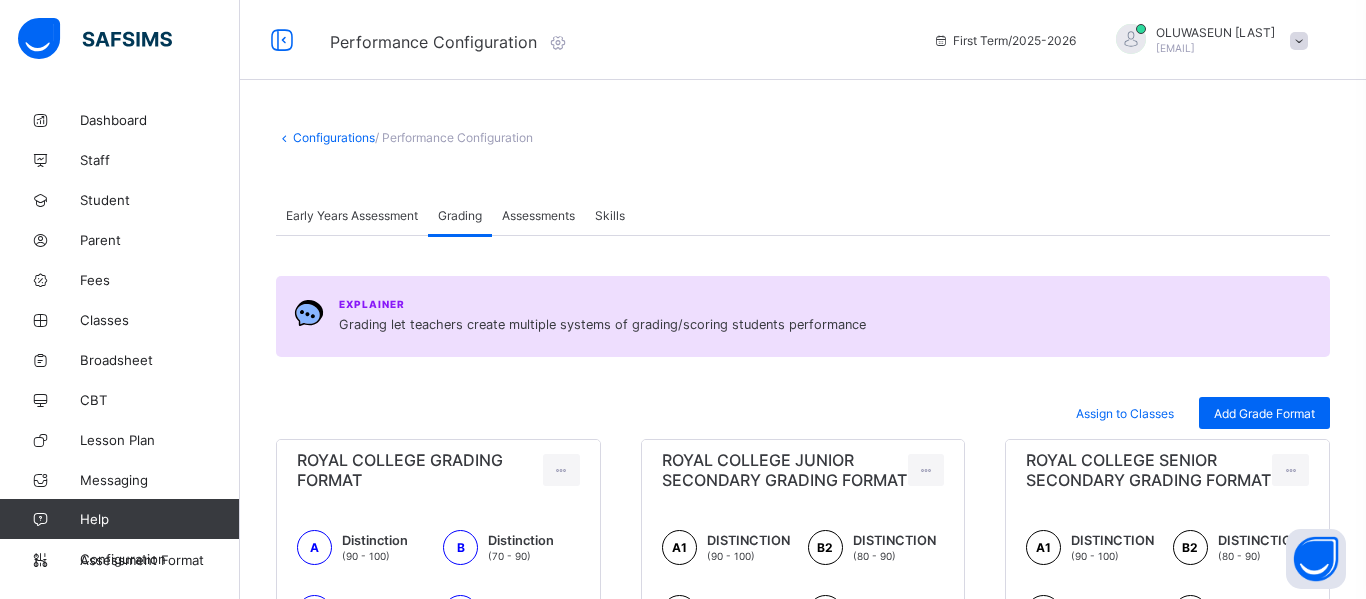 click on "Assessments" at bounding box center [538, 215] 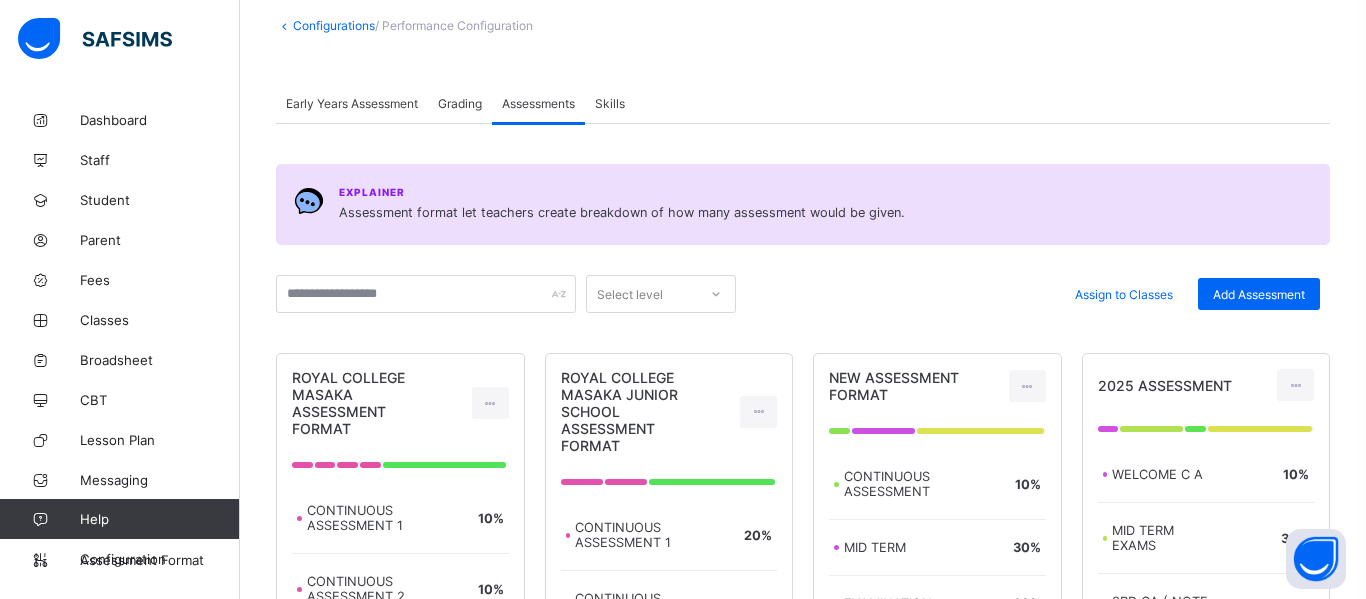 scroll, scrollTop: 113, scrollLeft: 0, axis: vertical 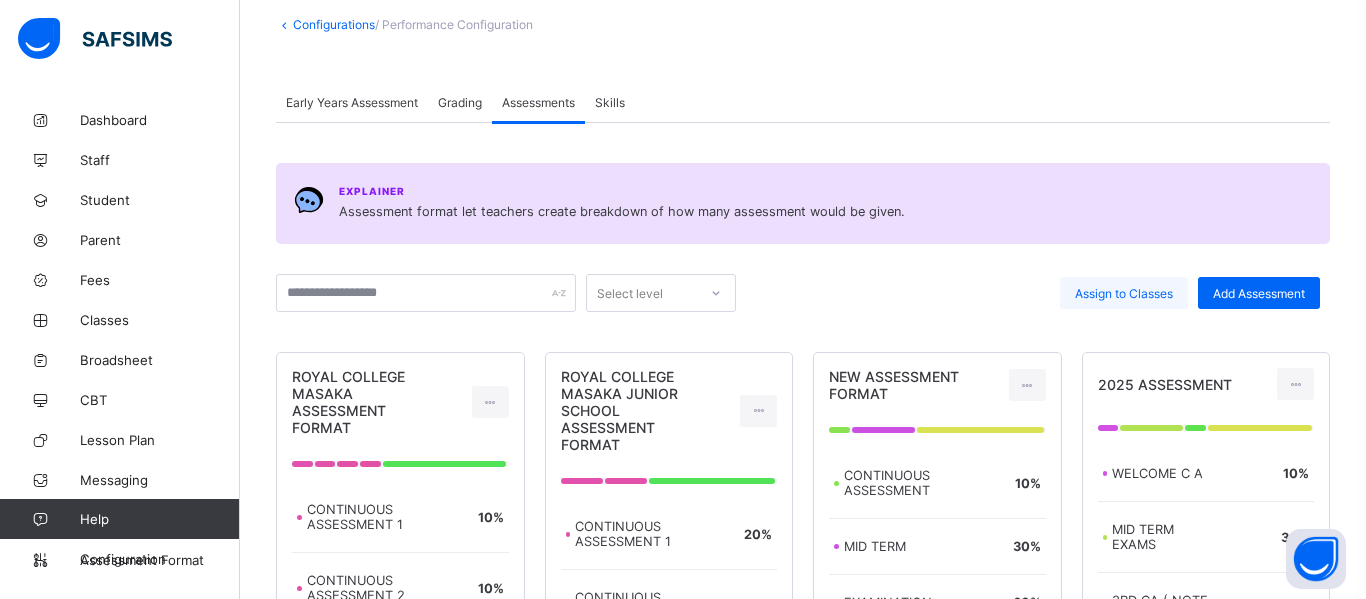 click on "Assign to Classes" at bounding box center [1124, 293] 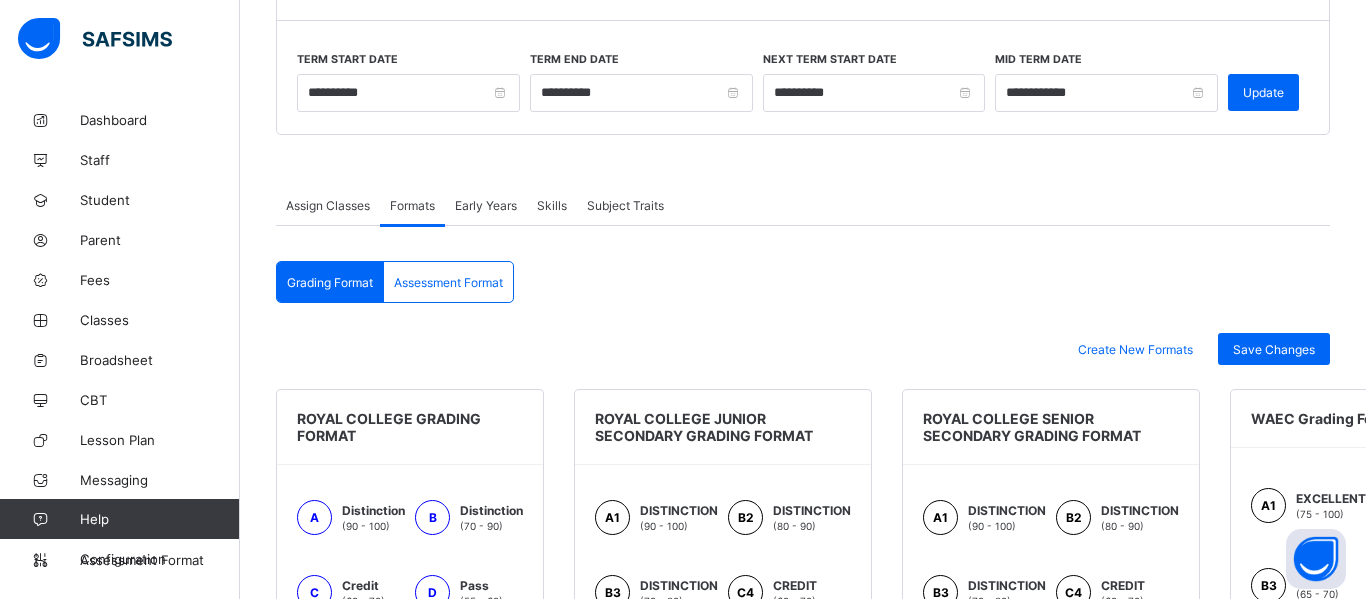 scroll, scrollTop: 227, scrollLeft: 0, axis: vertical 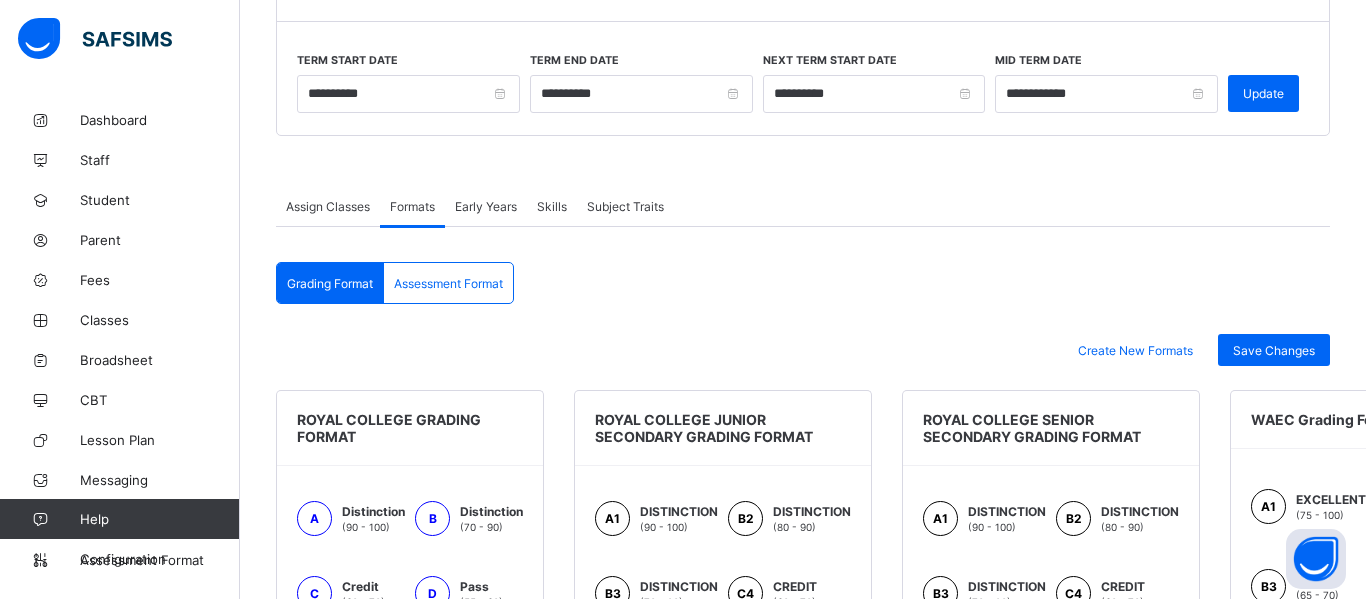 click on "Assessment Format" at bounding box center [448, 283] 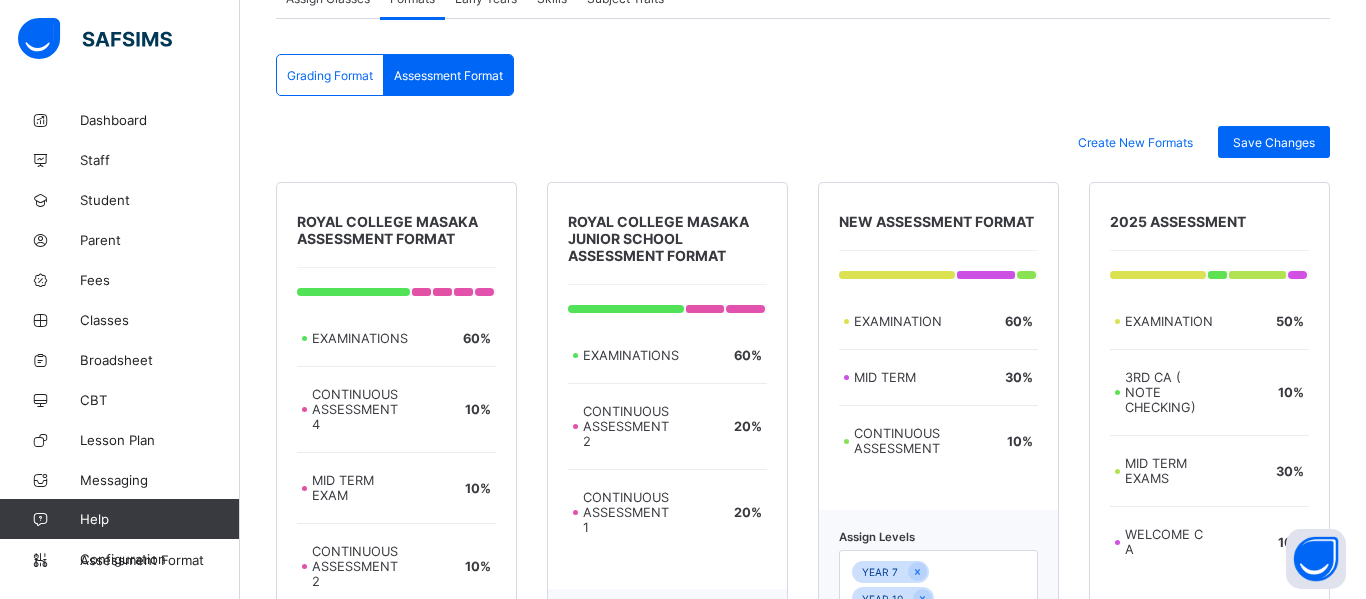 scroll, scrollTop: 706, scrollLeft: 0, axis: vertical 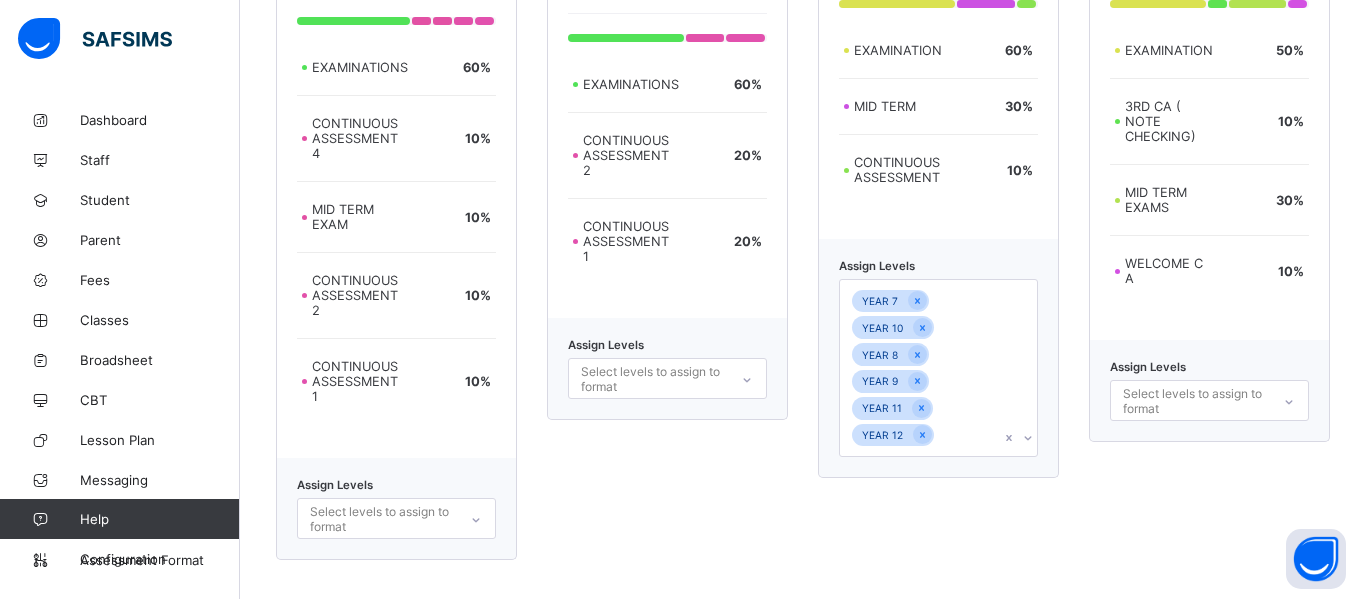 click 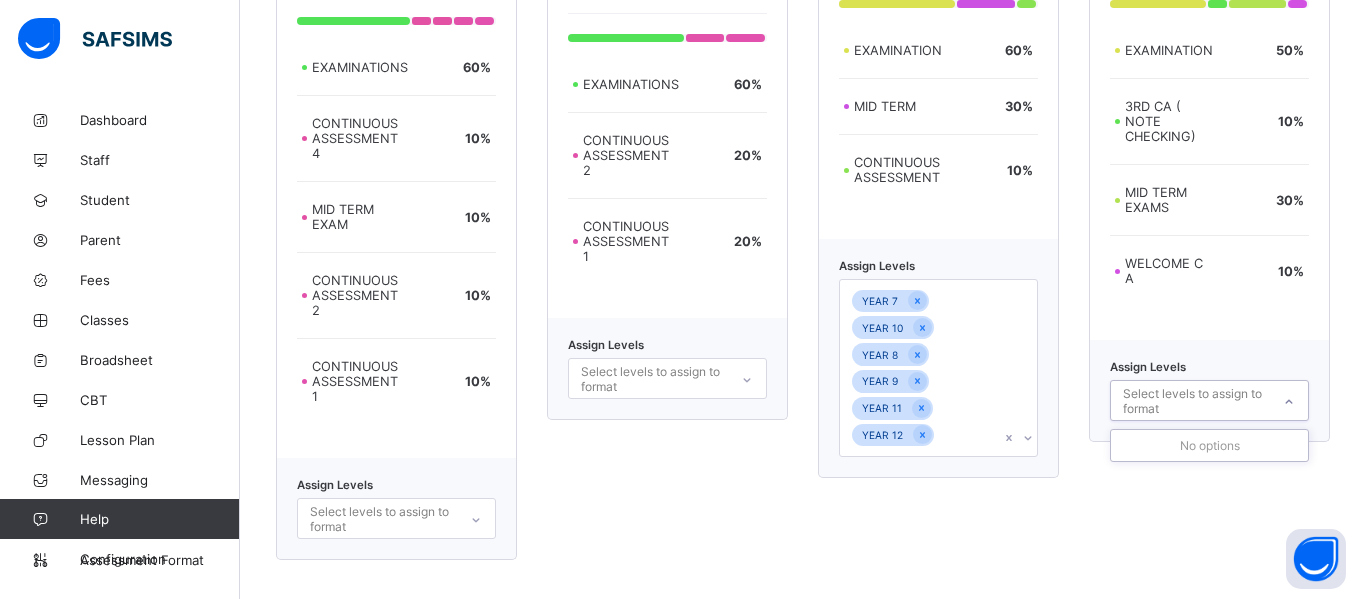click 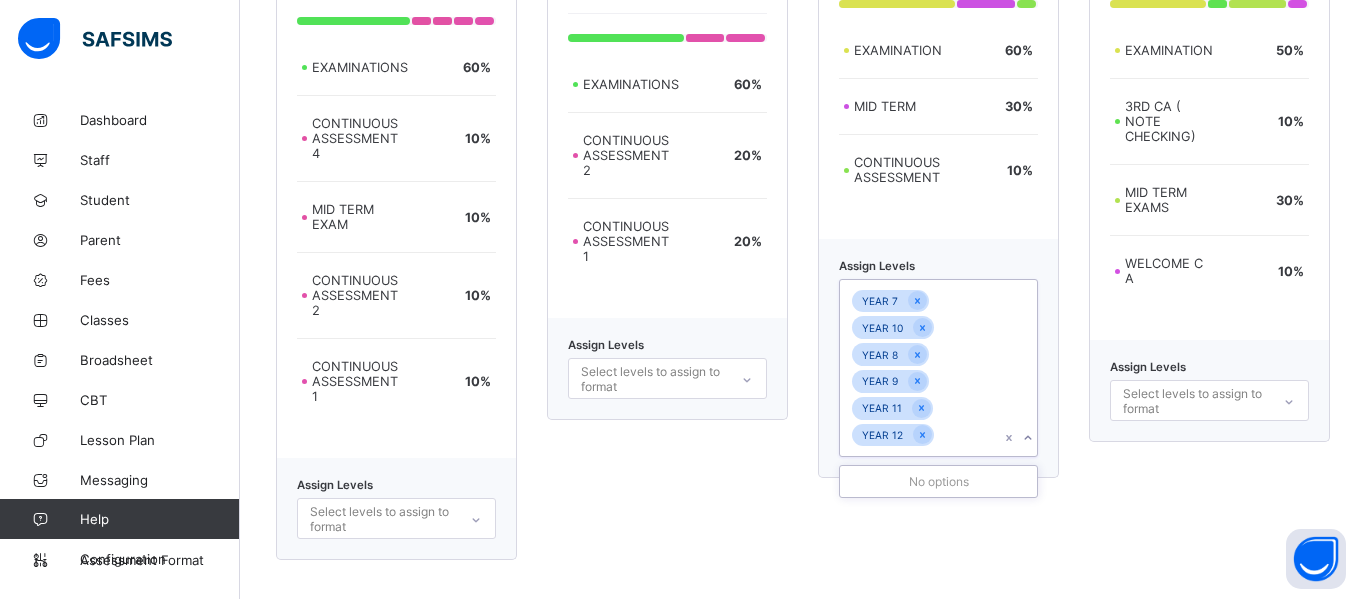 click 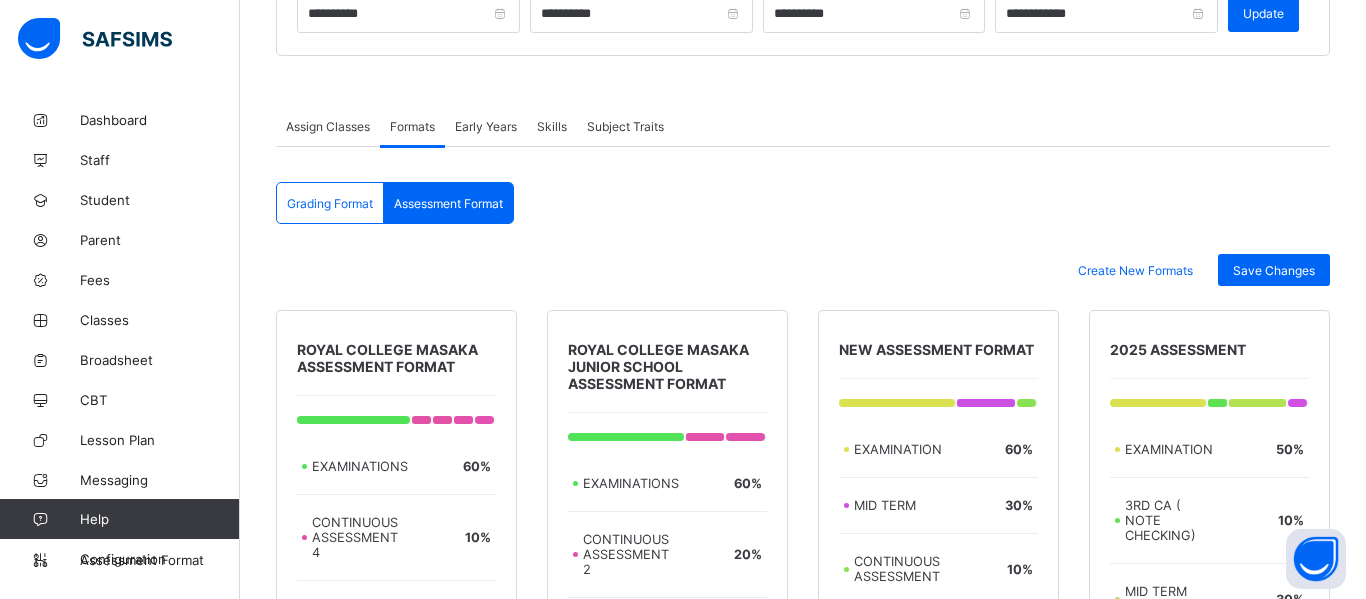 scroll, scrollTop: 279, scrollLeft: 0, axis: vertical 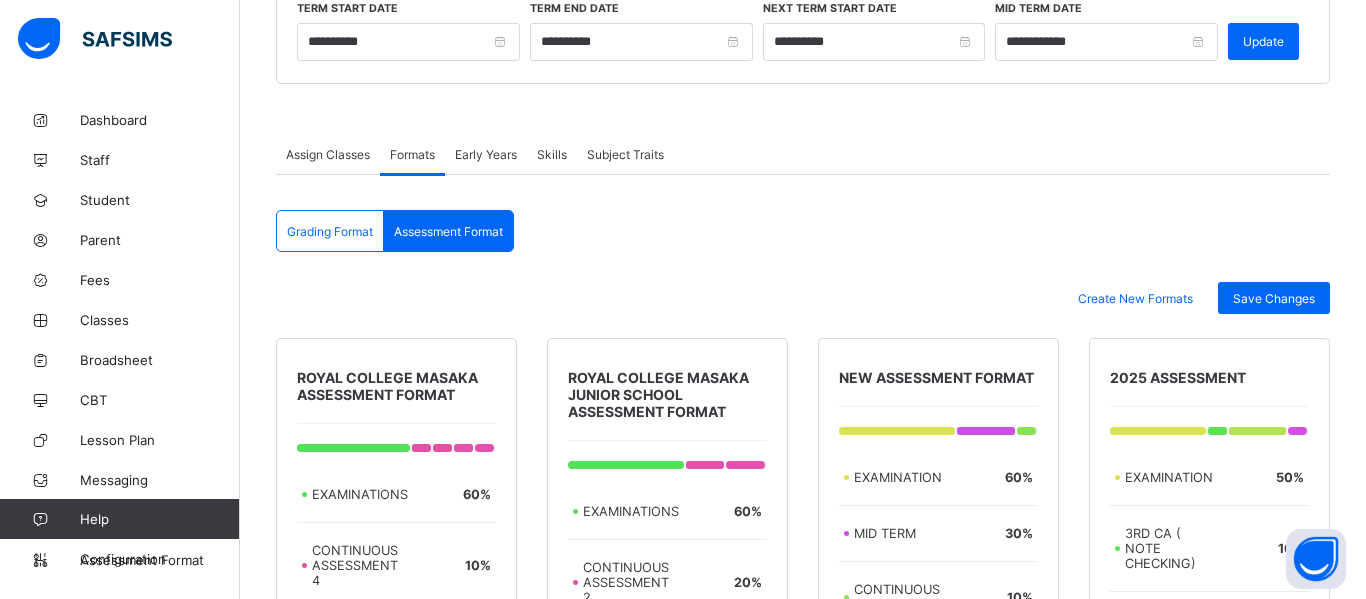 click on "Early Years" at bounding box center (486, 154) 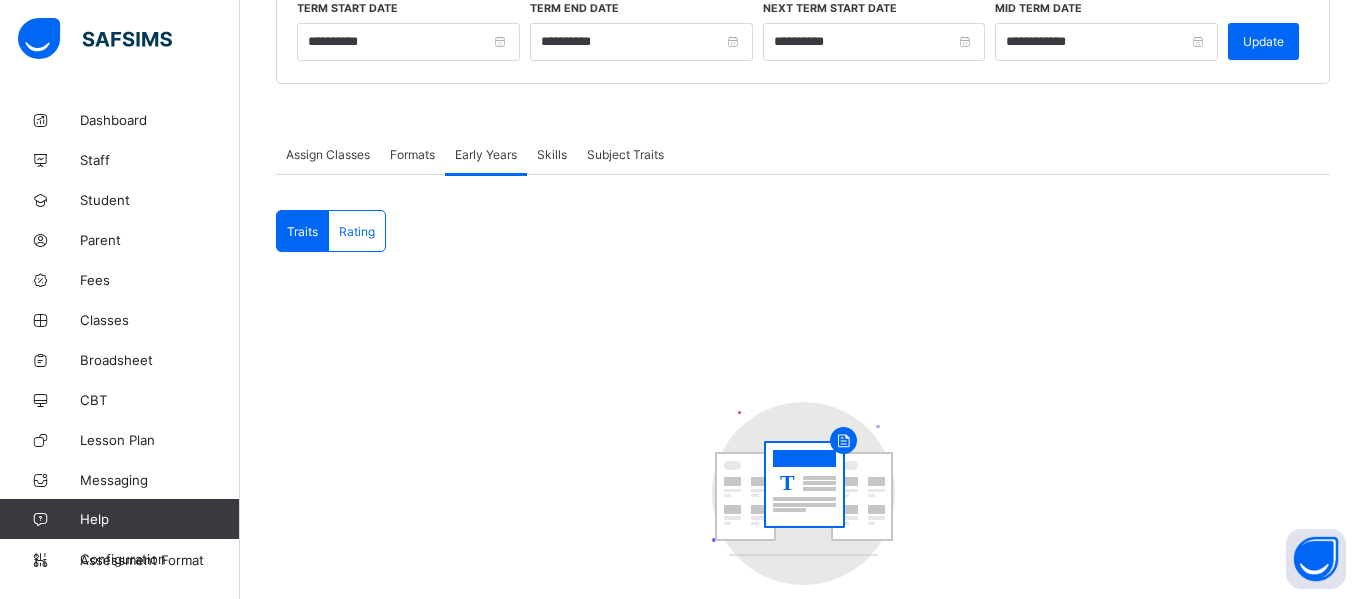 click on "Rating" at bounding box center (357, 231) 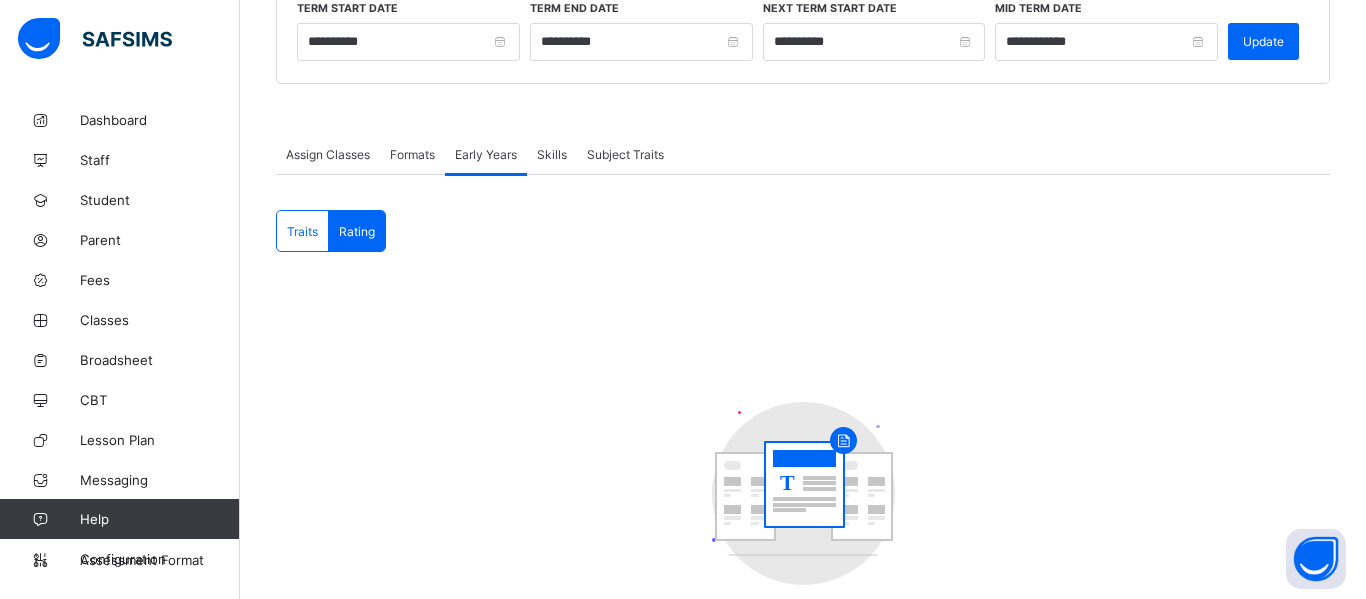 click on "Traits" at bounding box center [302, 231] 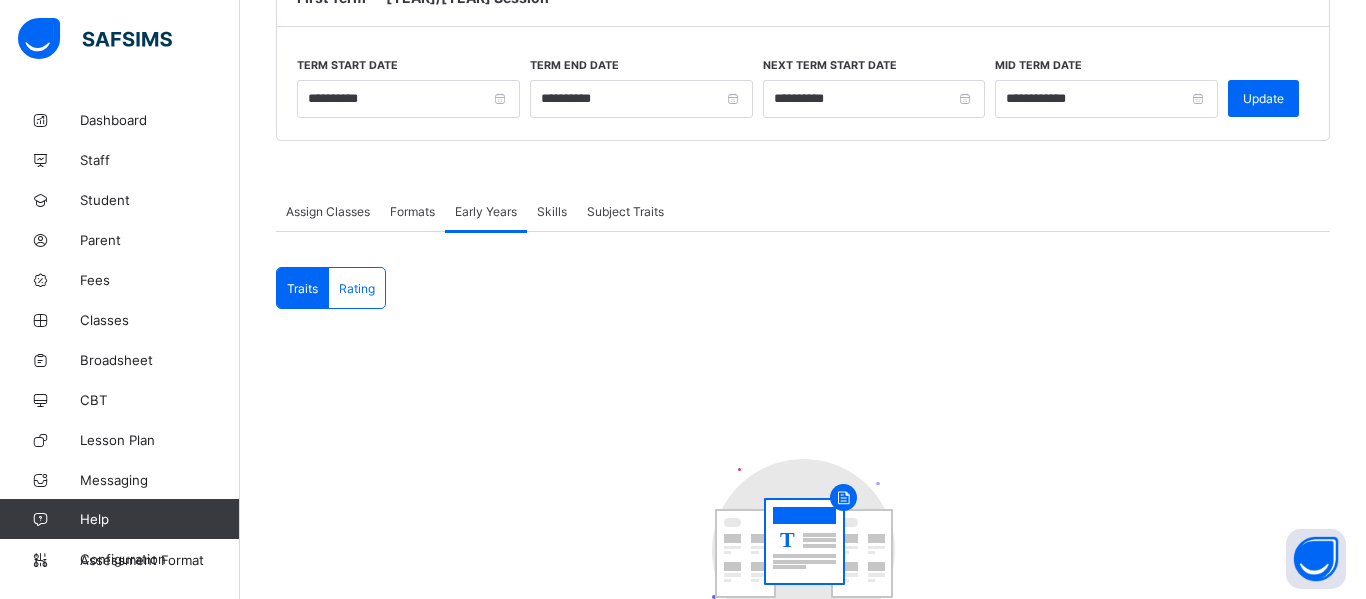scroll, scrollTop: 208, scrollLeft: 0, axis: vertical 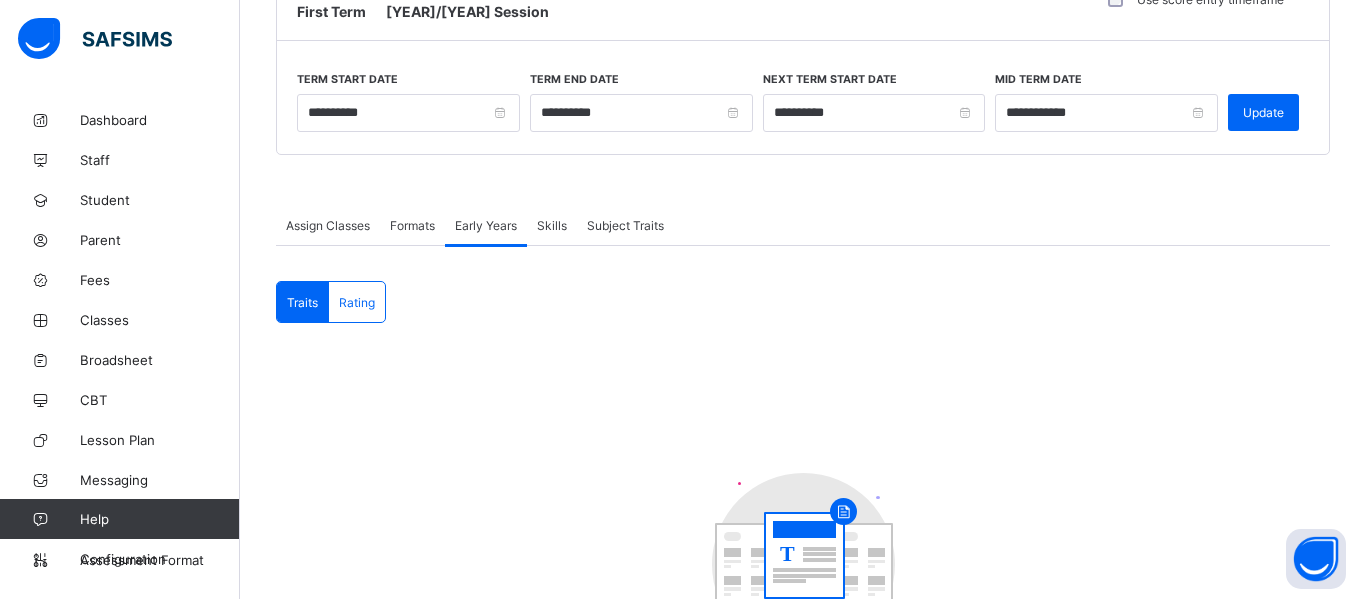 click on "Skills" at bounding box center [552, 225] 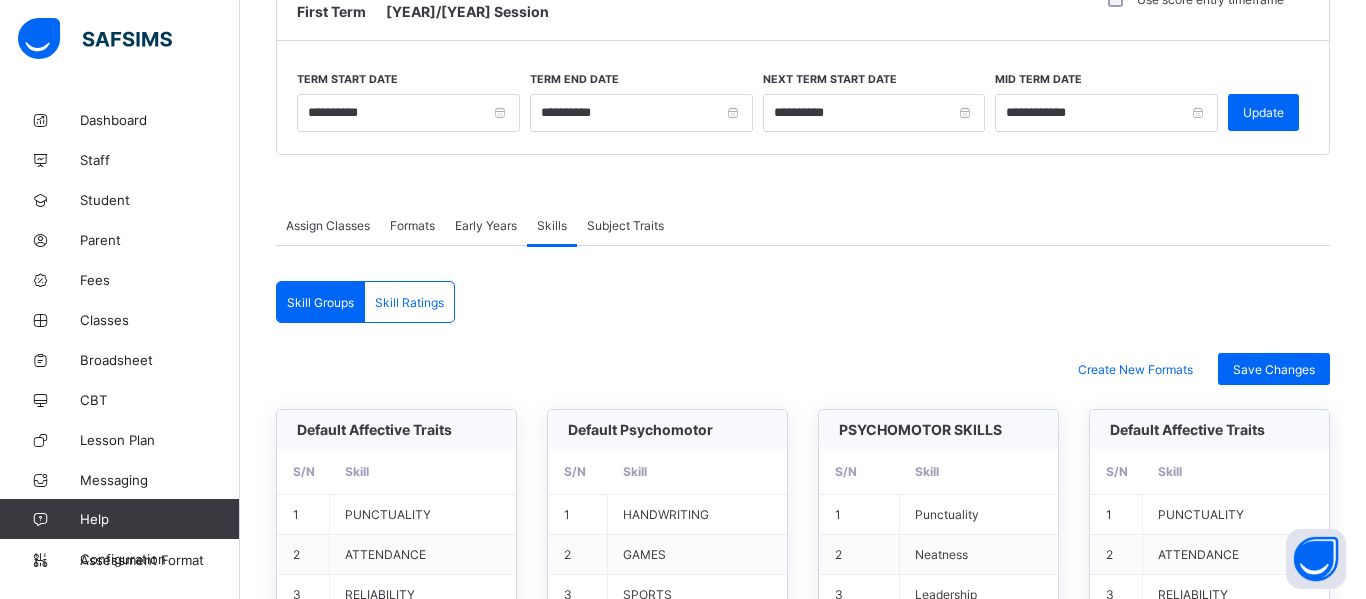 click on "Subject Traits" at bounding box center [625, 225] 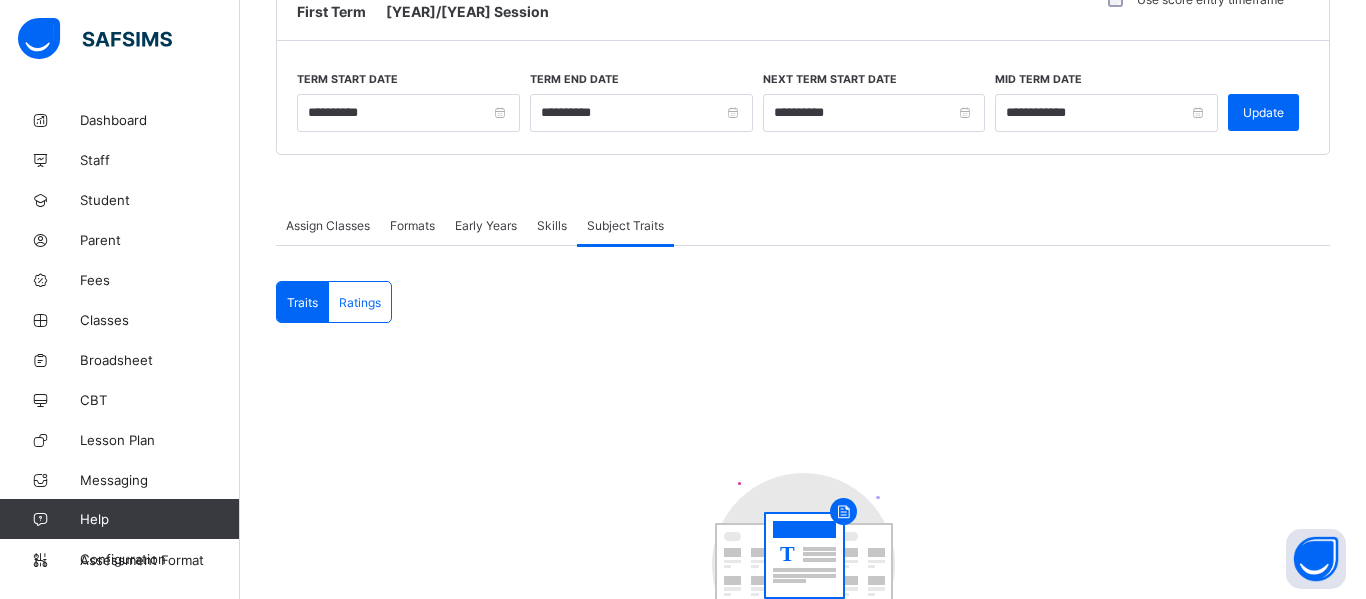 click on "Early Years" at bounding box center [486, 225] 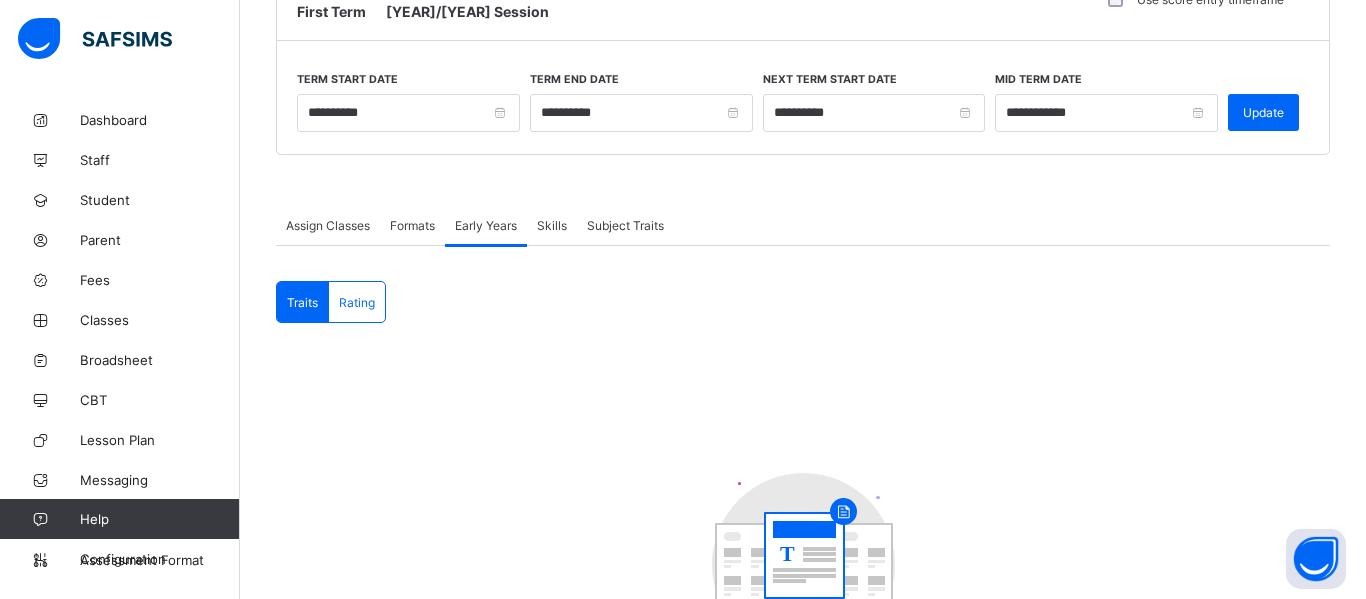 click on "Rating" at bounding box center [357, 302] 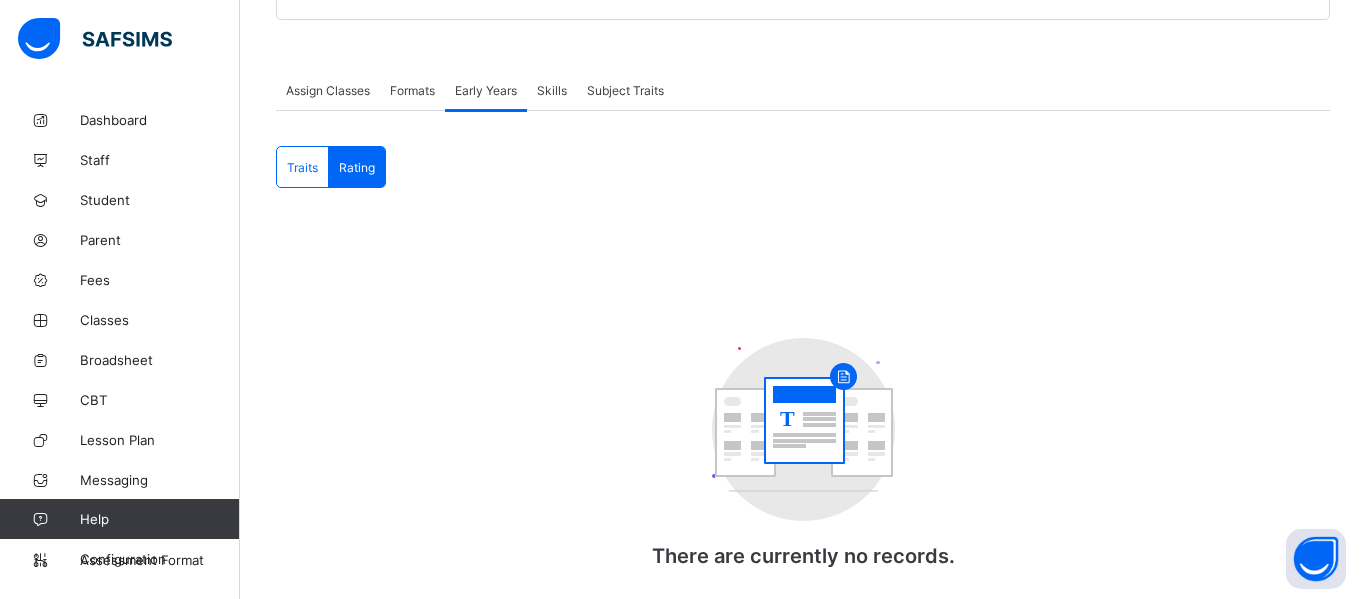 scroll, scrollTop: 392, scrollLeft: 0, axis: vertical 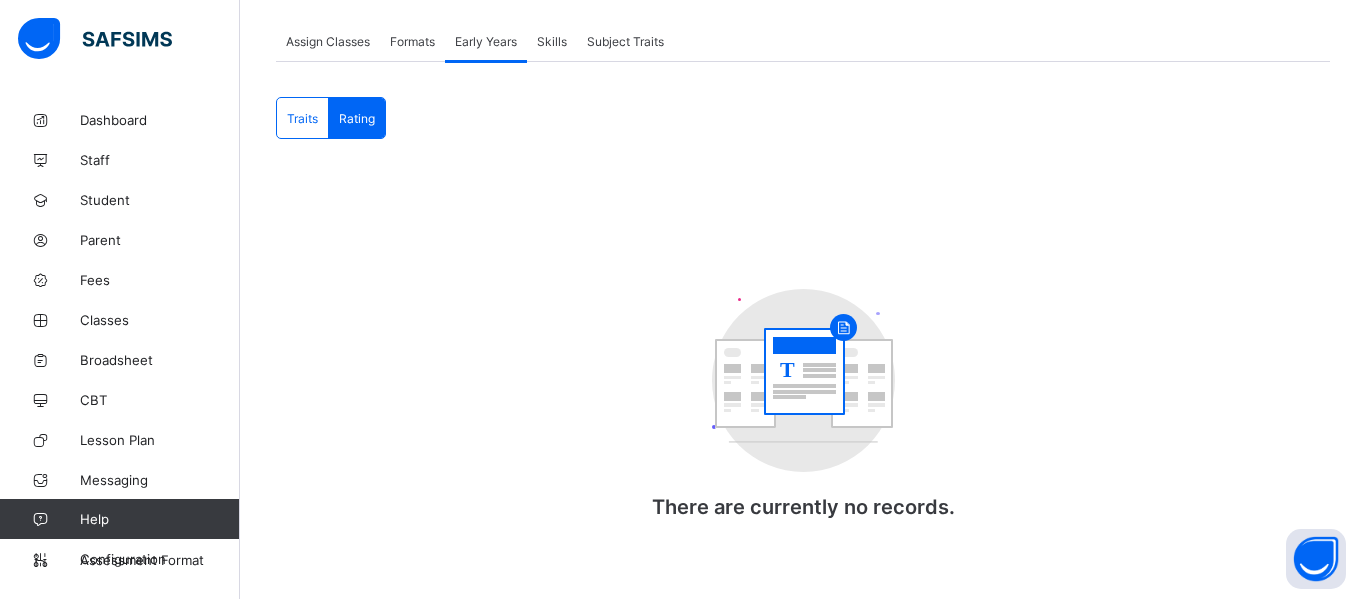 click 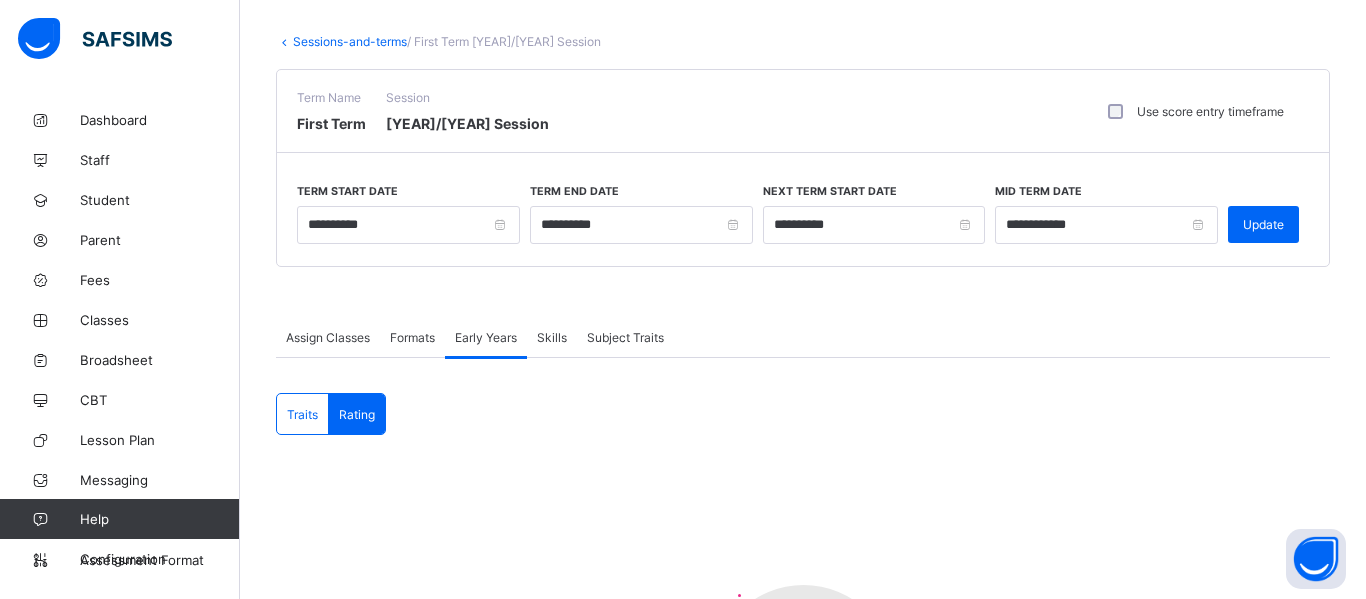 scroll, scrollTop: 95, scrollLeft: 0, axis: vertical 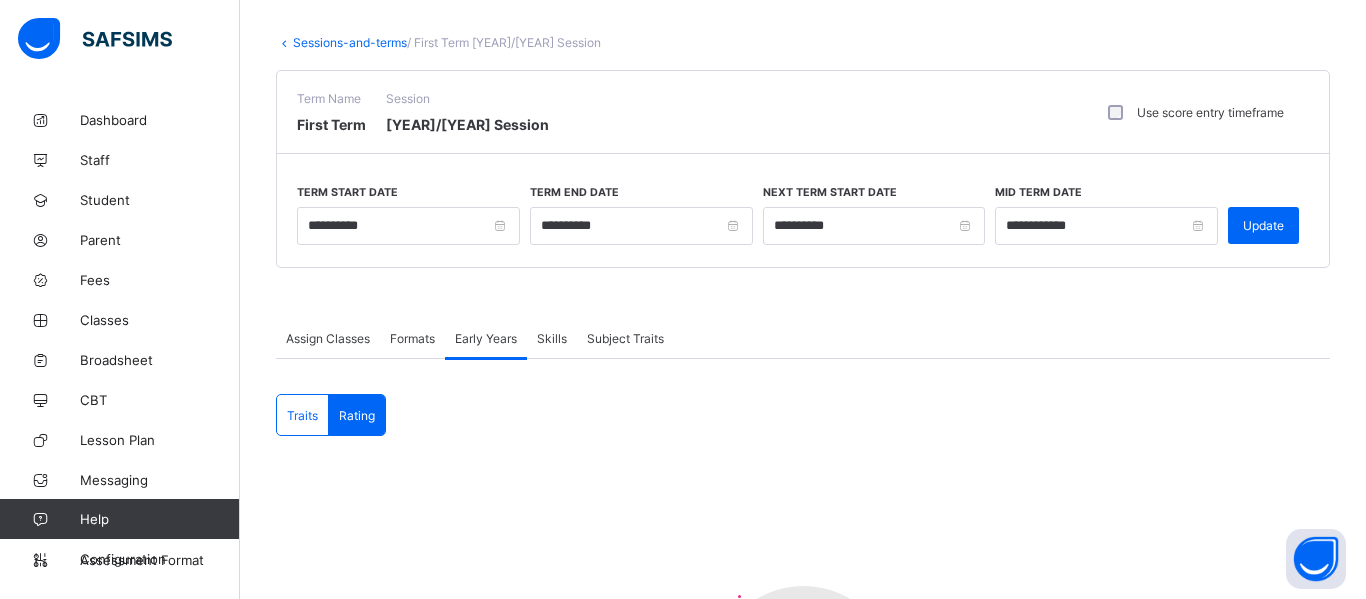 click on "Traits" at bounding box center (302, 415) 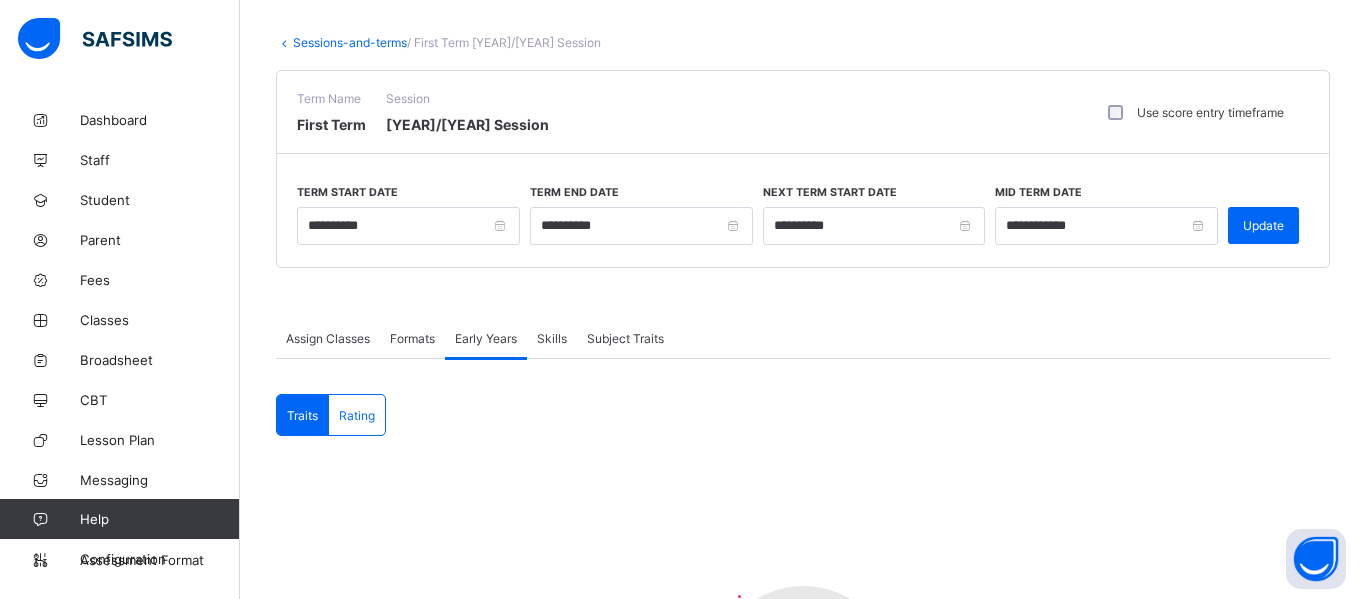 click on "Skills" at bounding box center (552, 338) 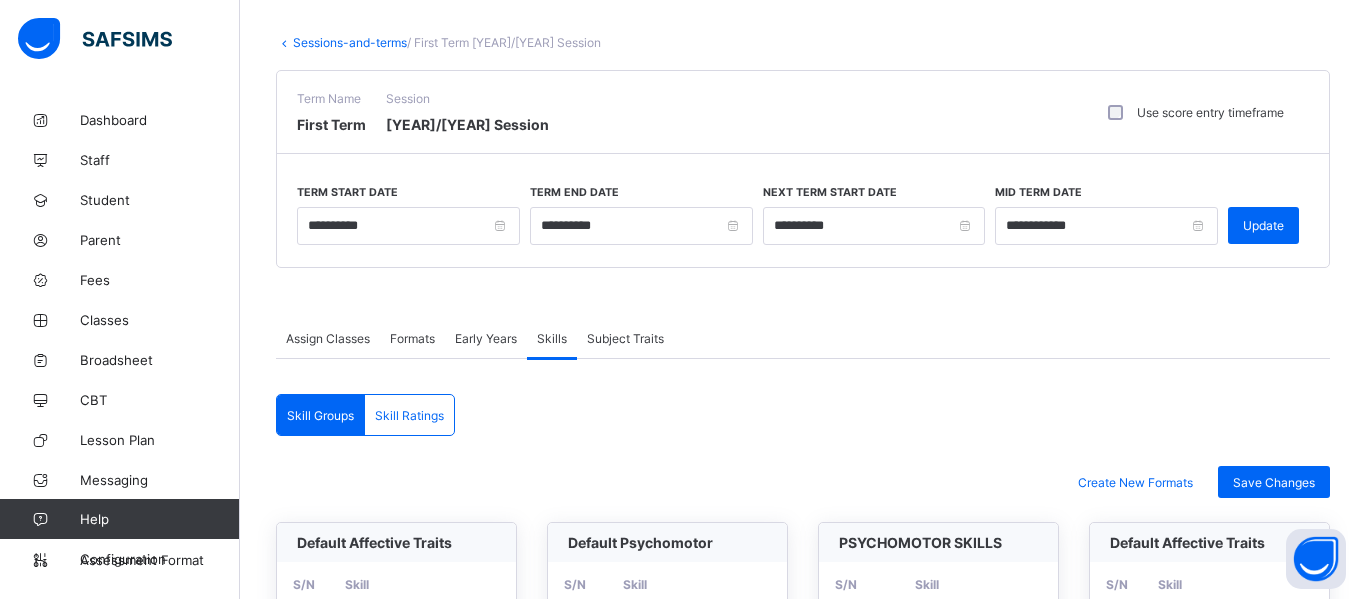 click on "Subject Traits" at bounding box center (625, 338) 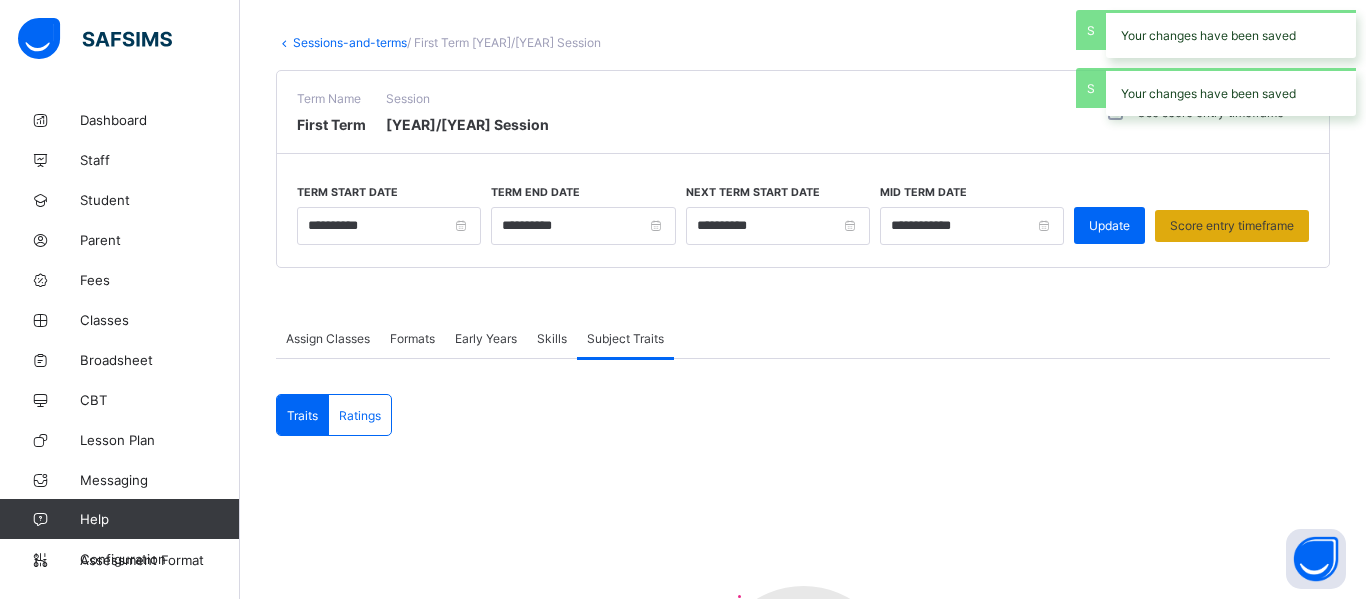click on "Score entry timeframe" at bounding box center (1232, 225) 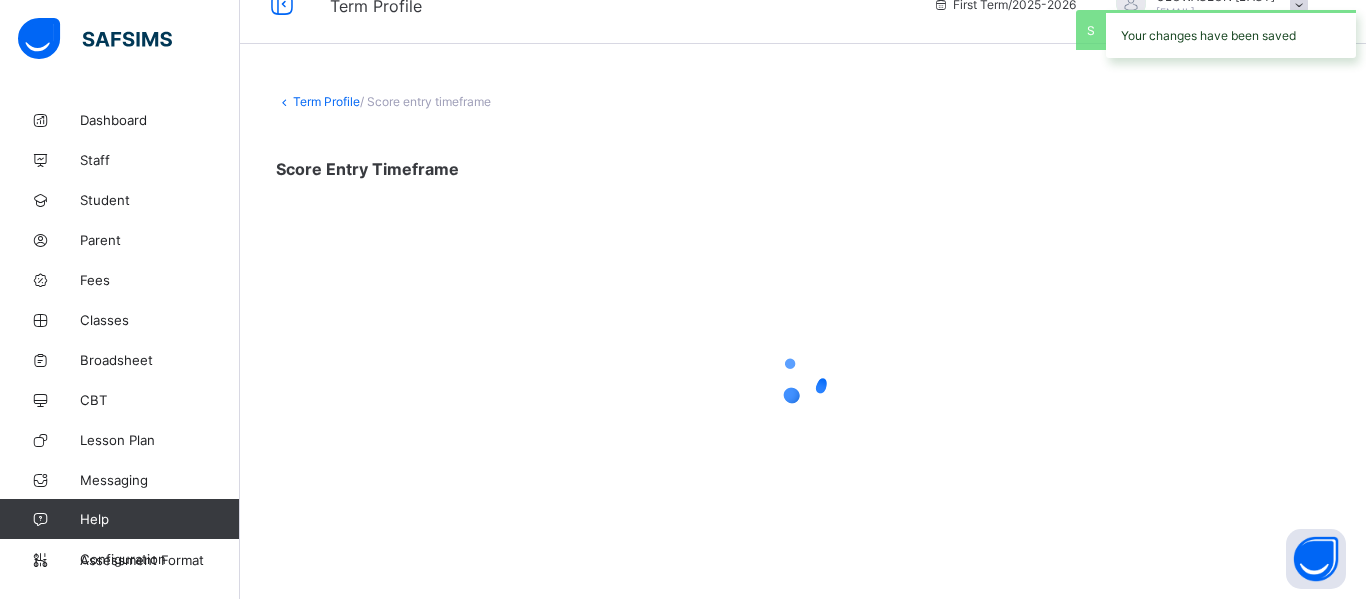 scroll, scrollTop: 0, scrollLeft: 0, axis: both 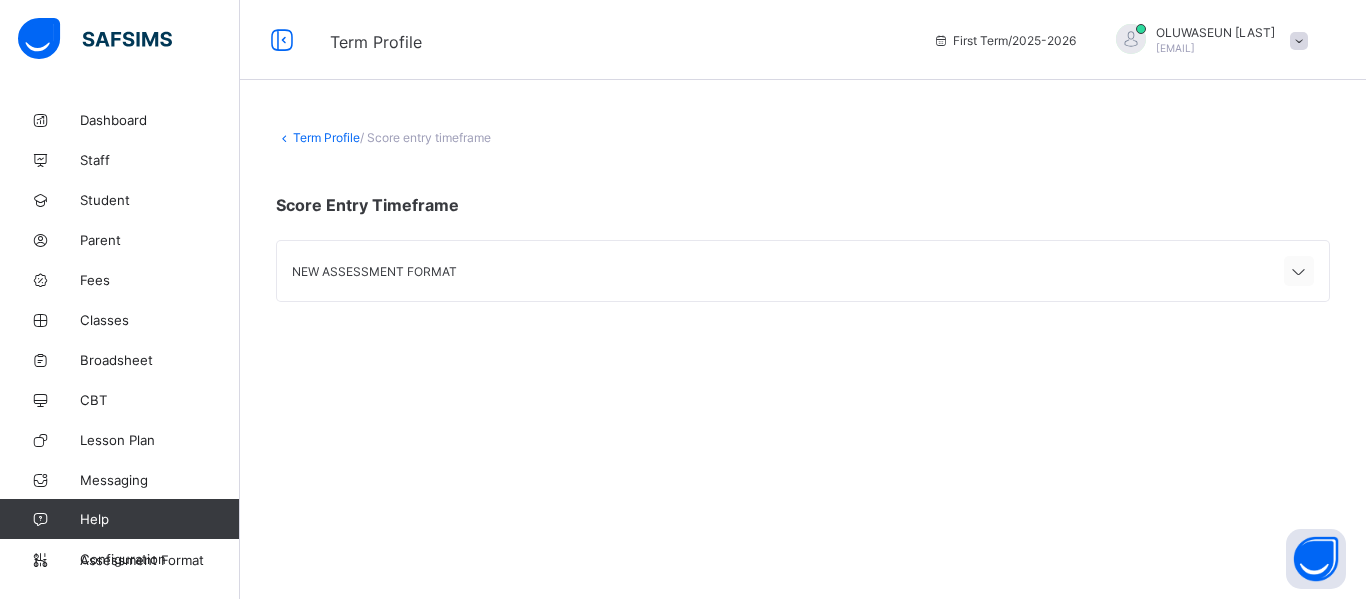 click at bounding box center [1299, 272] 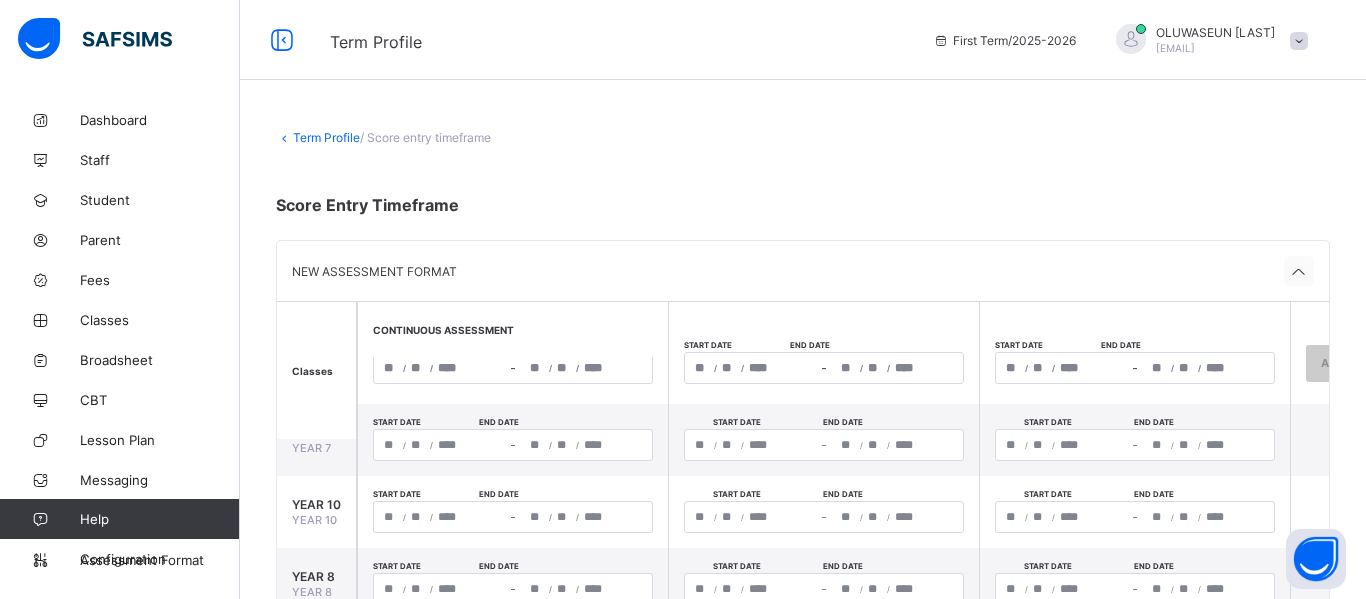 scroll, scrollTop: 78, scrollLeft: 0, axis: vertical 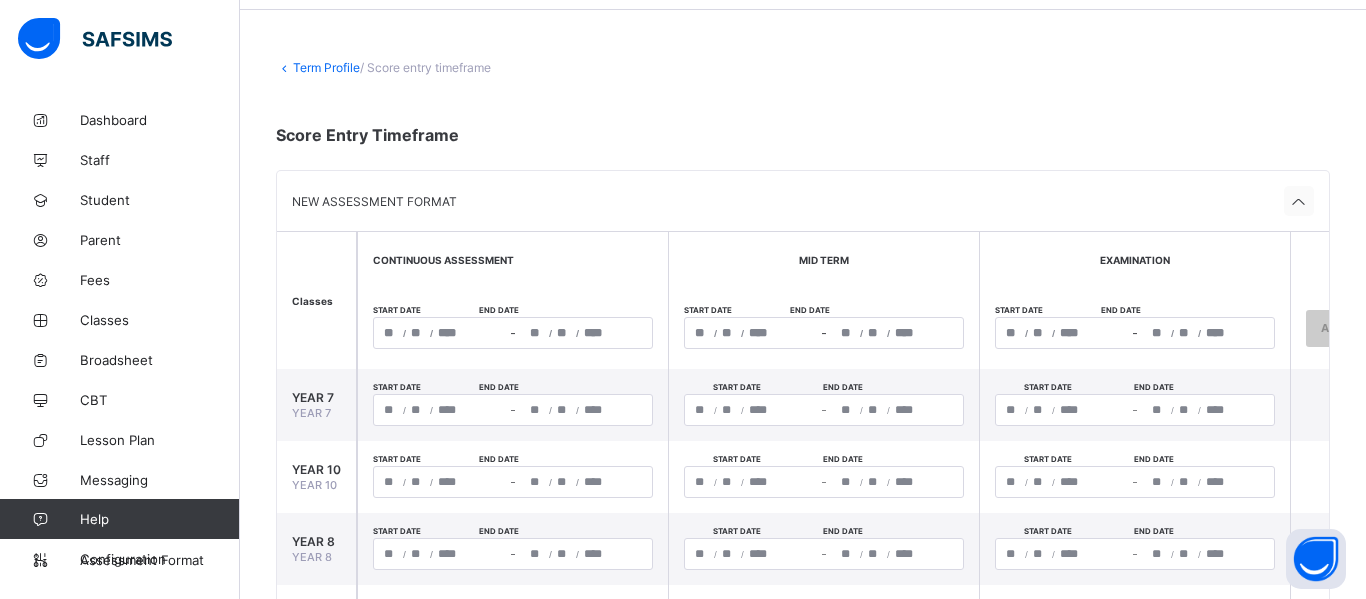 click at bounding box center [1299, 202] 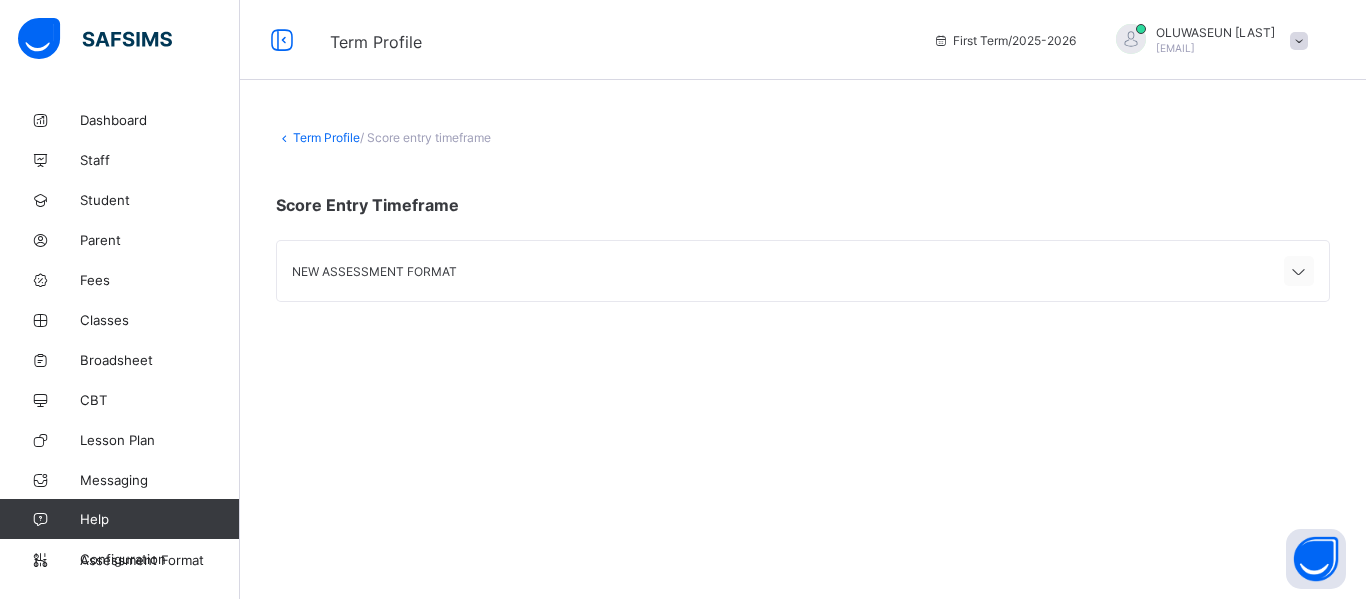 scroll, scrollTop: 0, scrollLeft: 0, axis: both 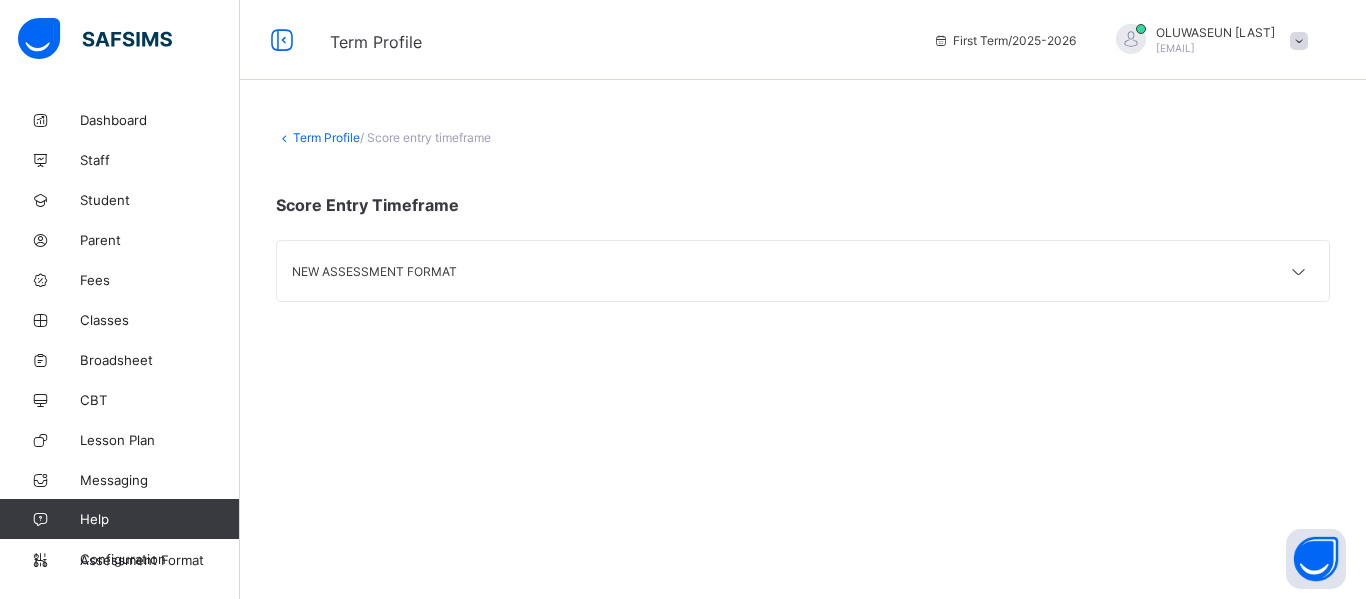 click on "Term Profile" at bounding box center [326, 137] 